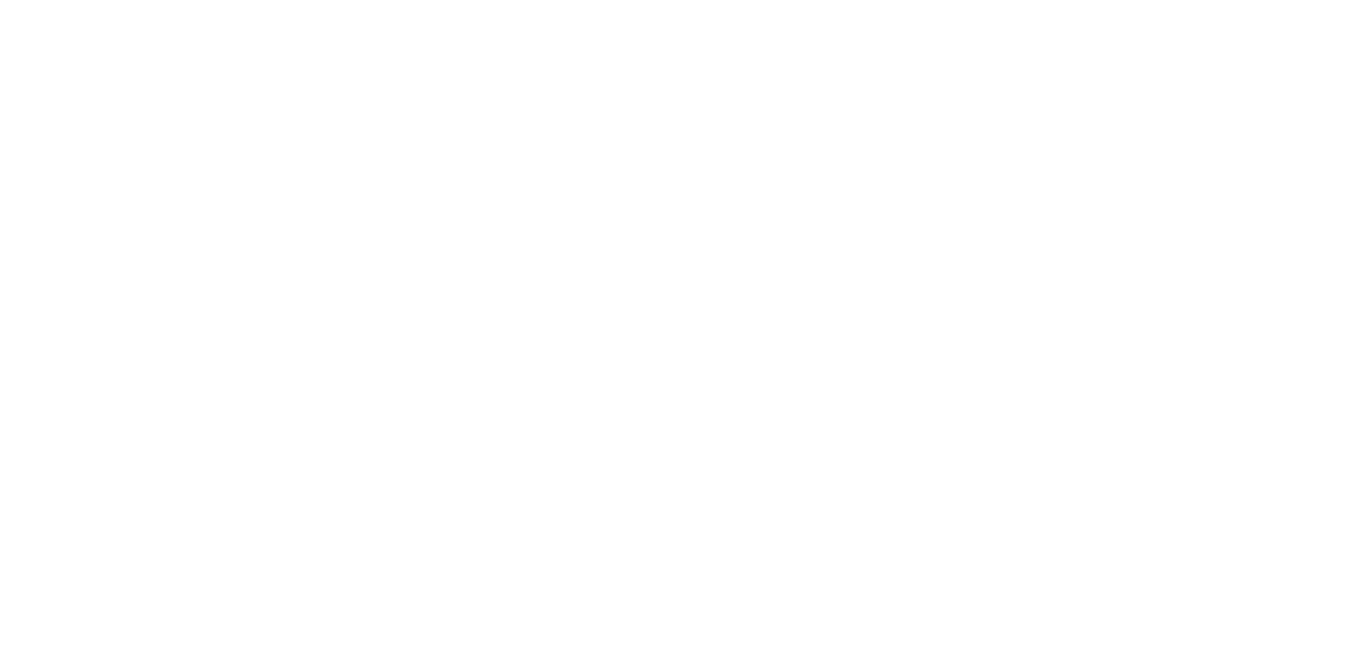 scroll, scrollTop: 0, scrollLeft: 0, axis: both 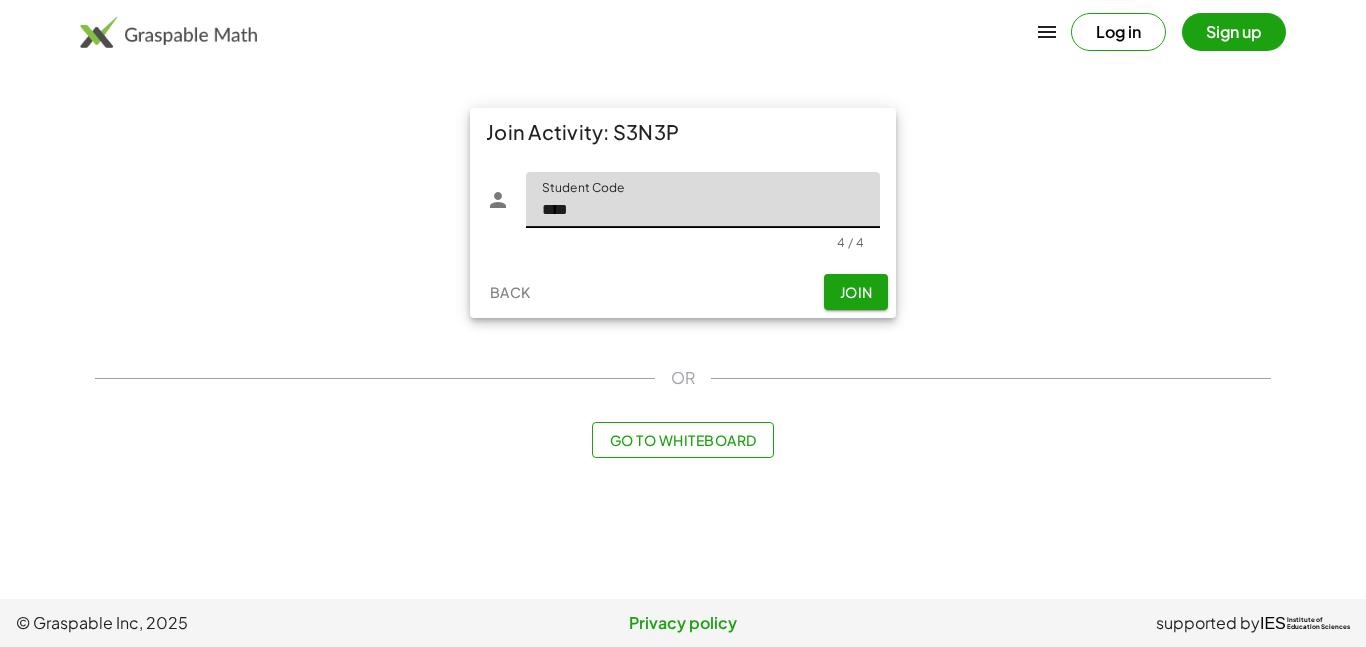 type on "****" 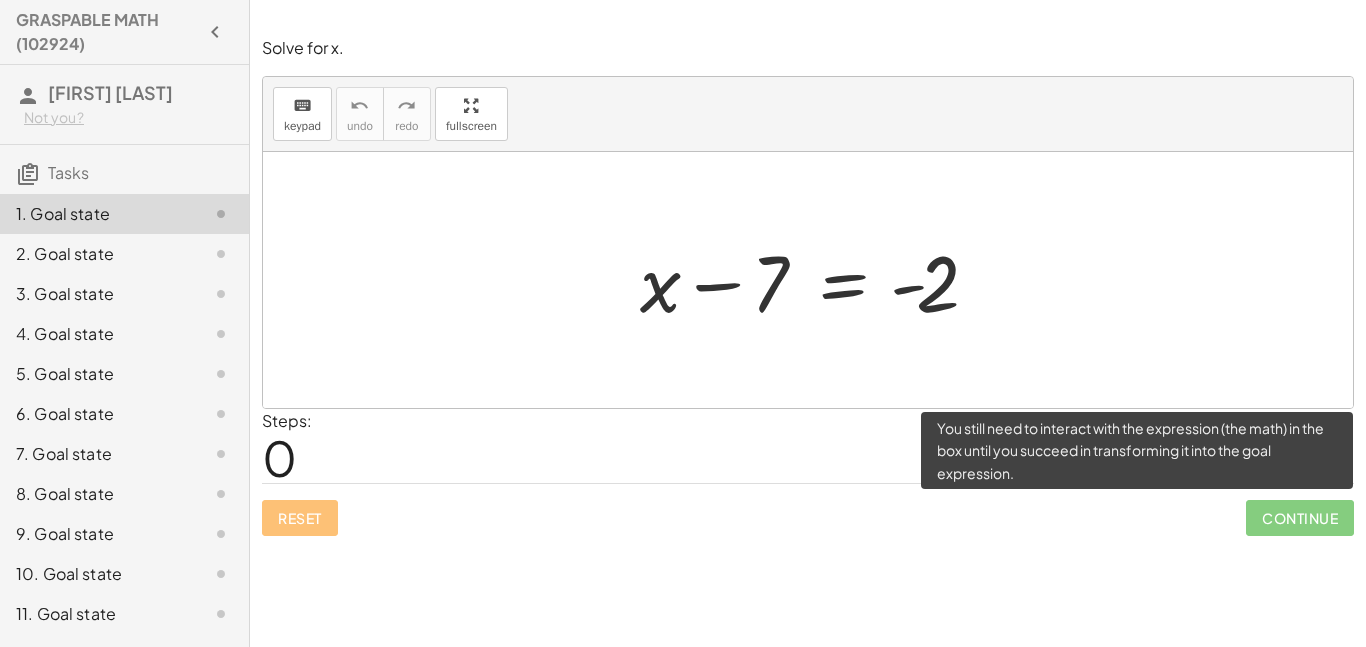 click on "Continue" 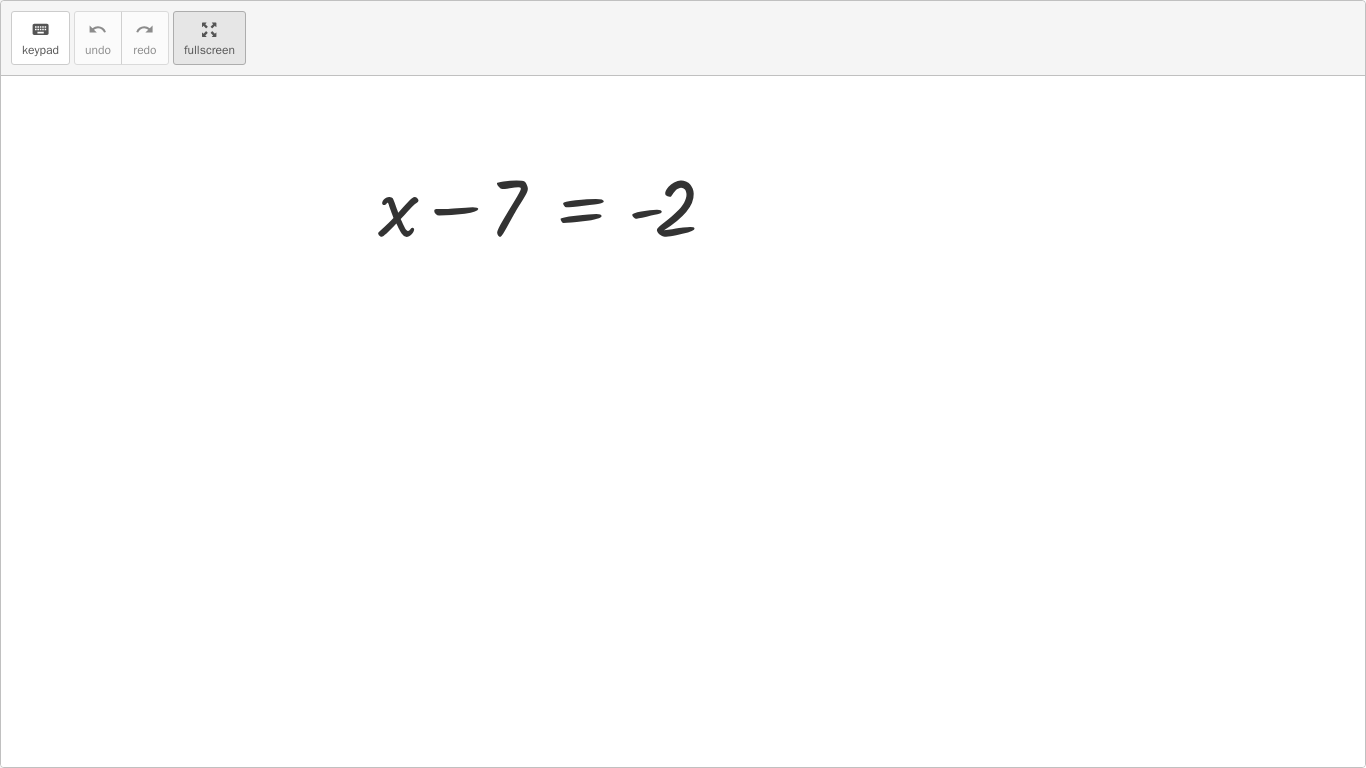 click on "keyboard keypad undo undo redo redo fullscreen + x − 7 = - 2 ×" at bounding box center [683, 384] 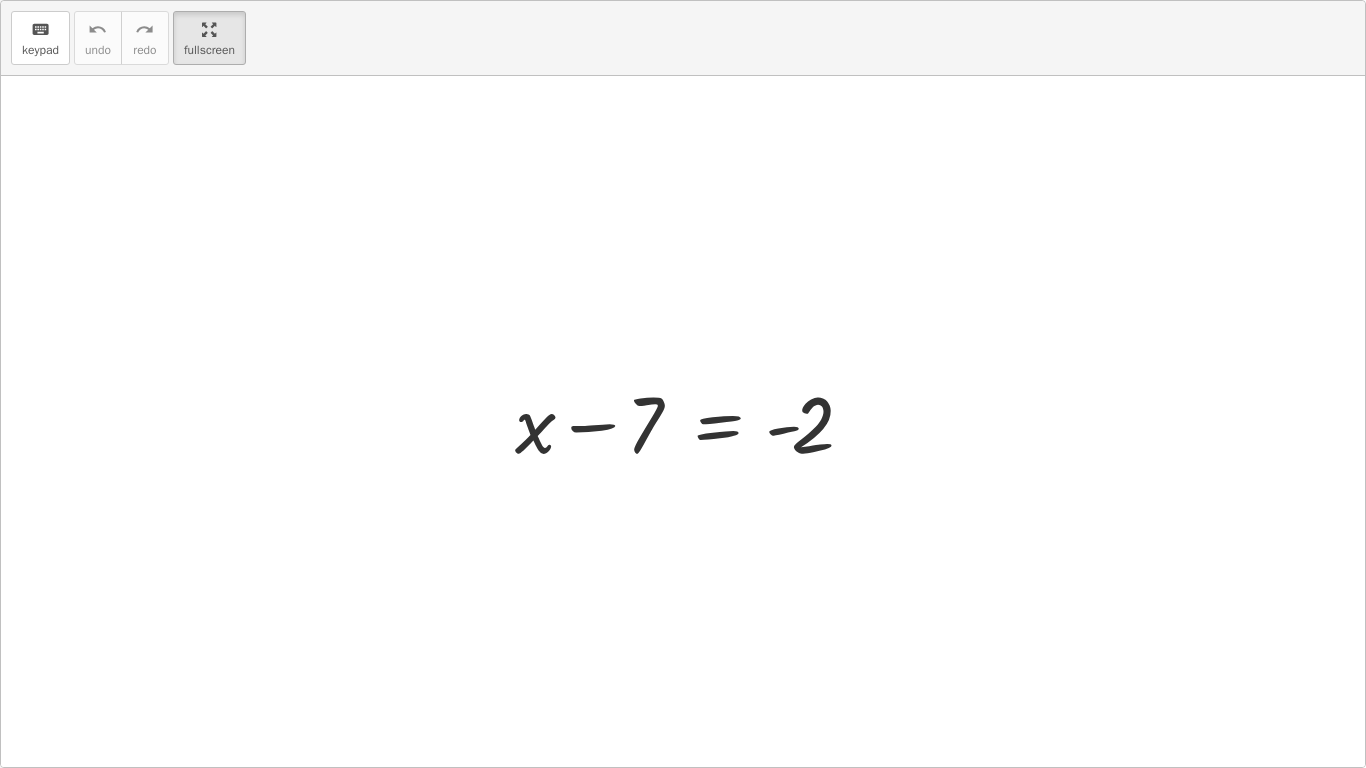 click at bounding box center [683, 421] 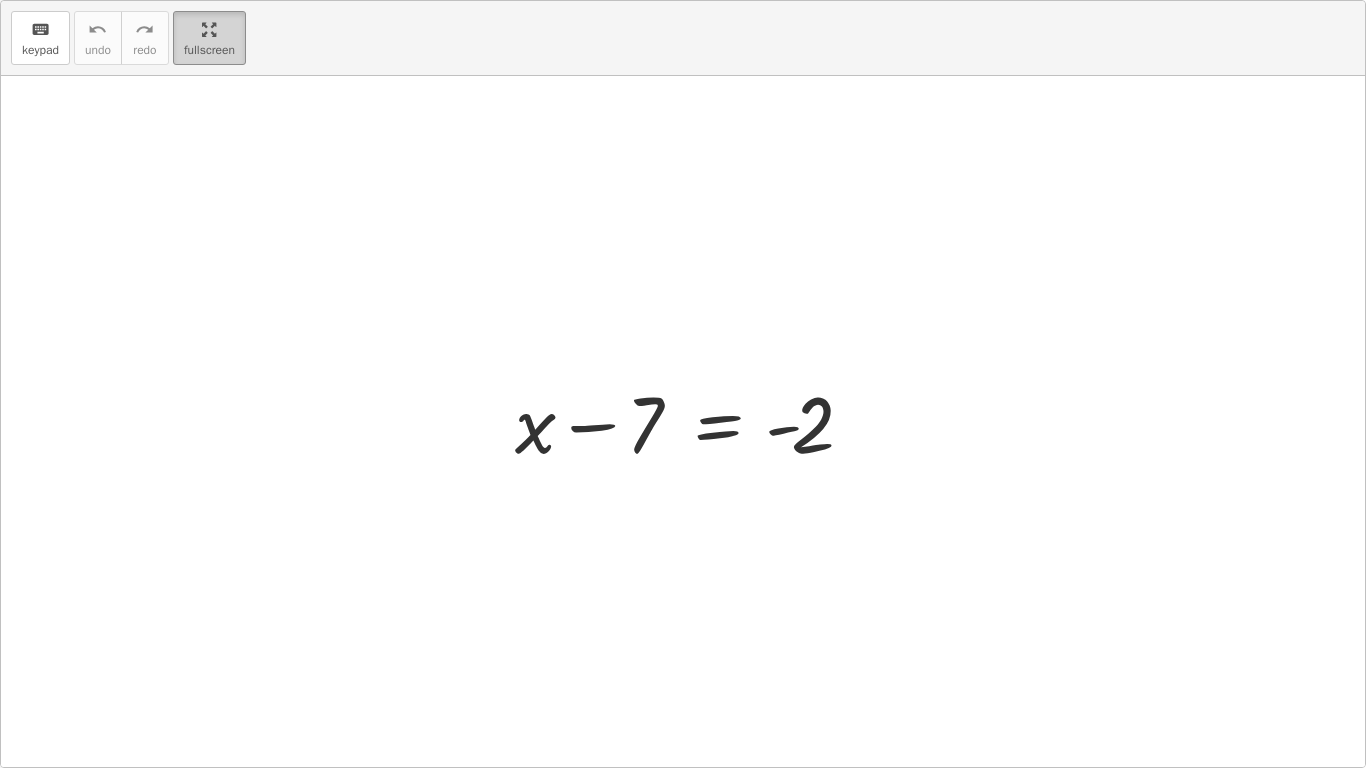 click on "fullscreen" at bounding box center (209, 50) 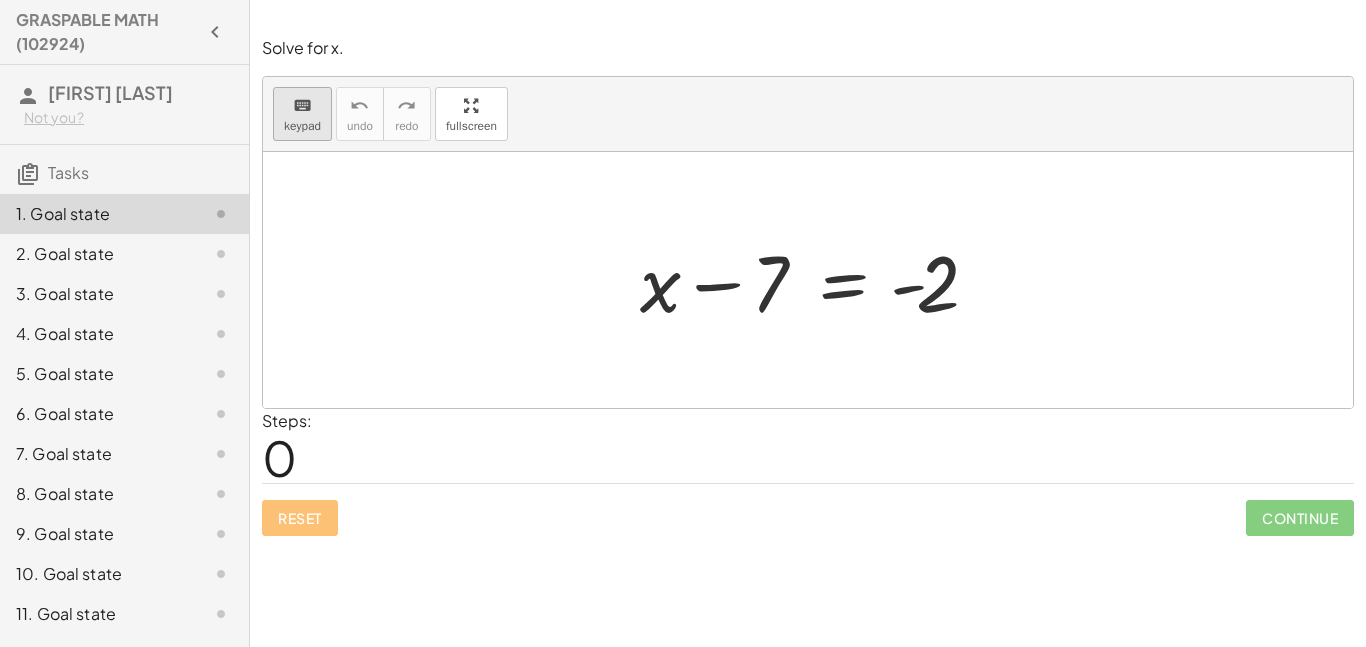 click on "keyboard" at bounding box center (302, 106) 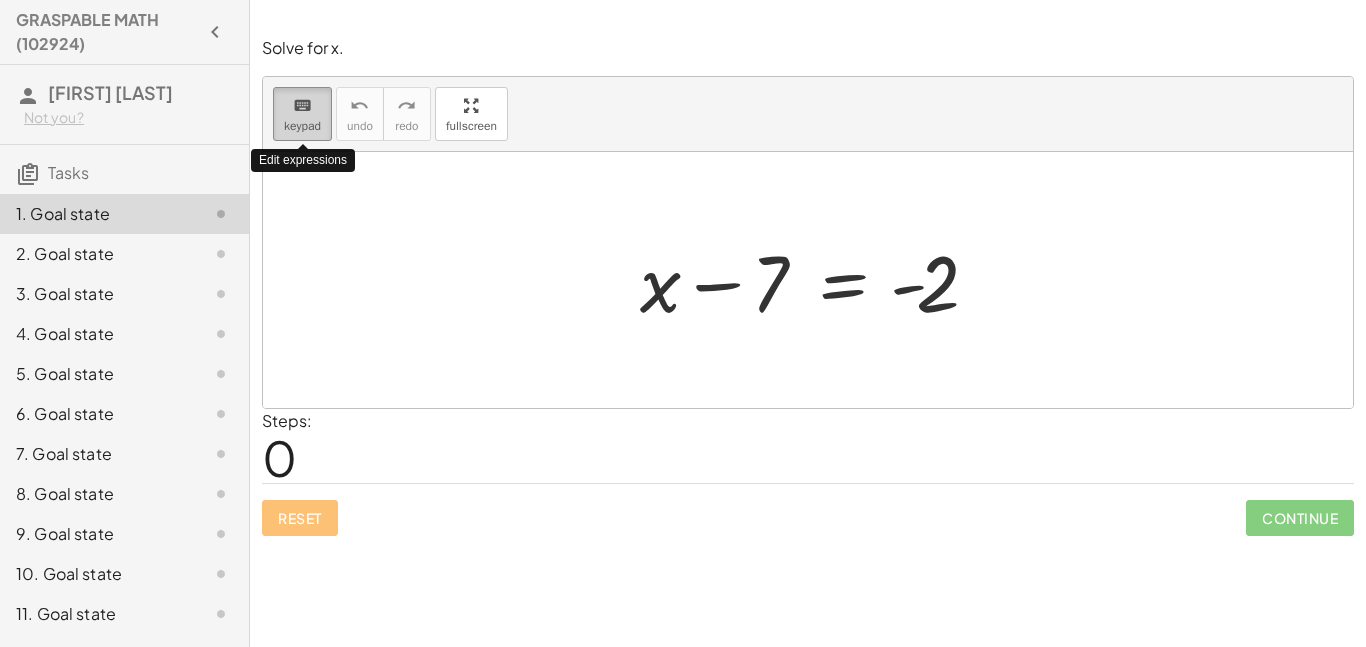click on "keyboard" at bounding box center [302, 106] 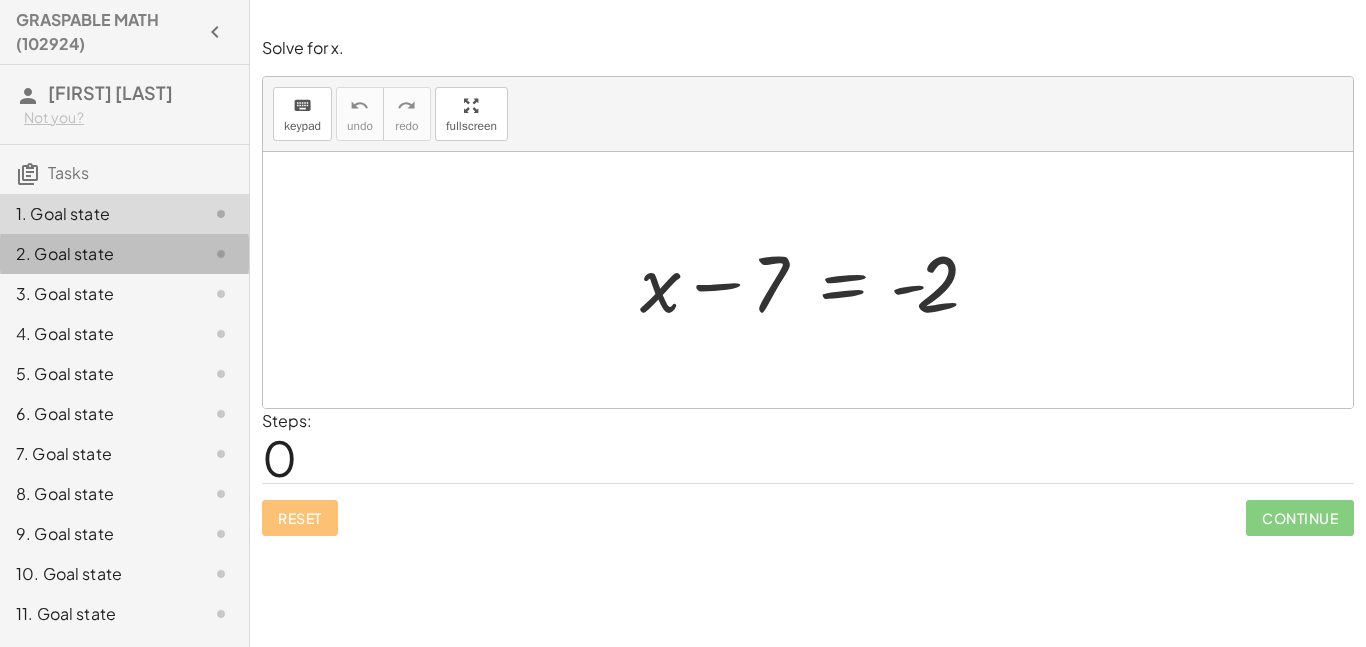 click 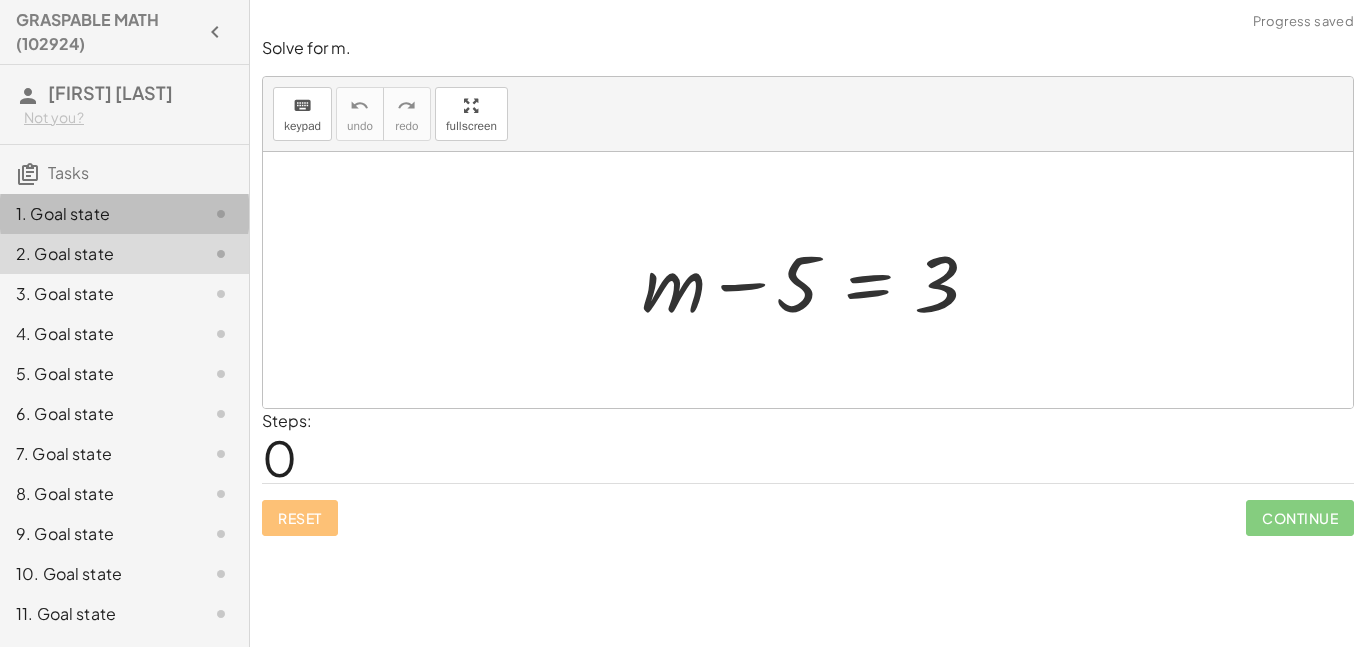 click 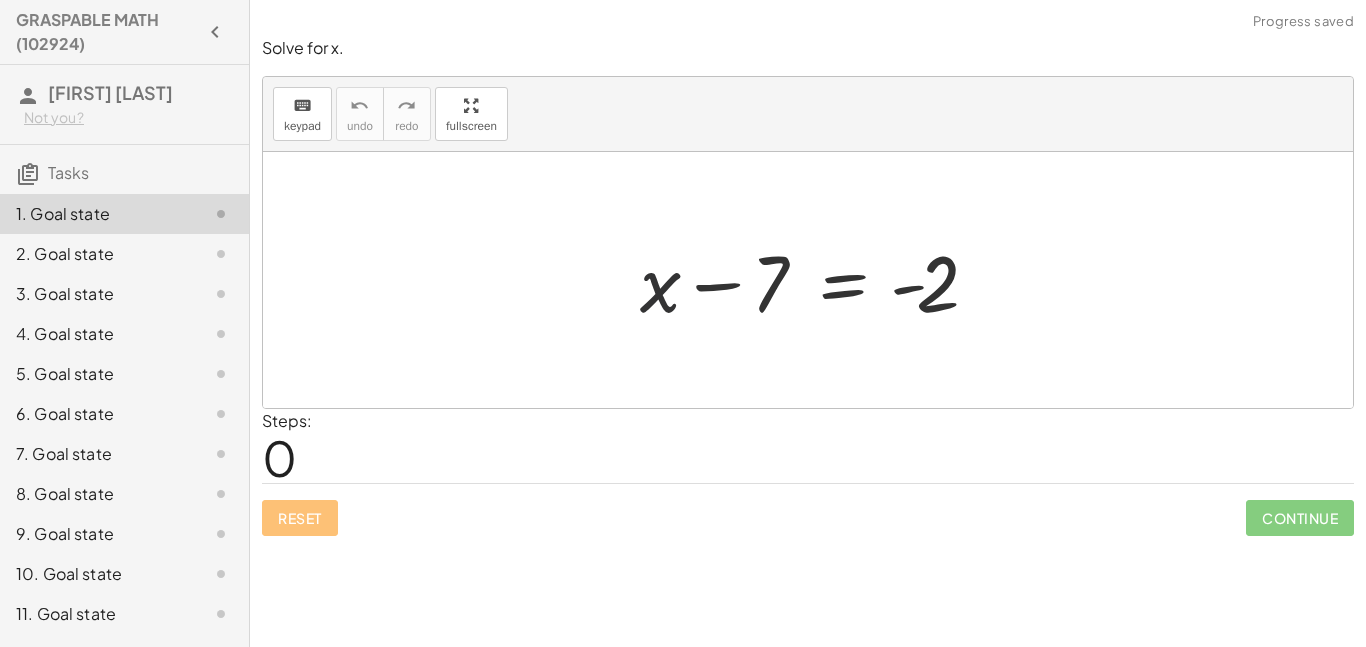 click at bounding box center (815, 280) 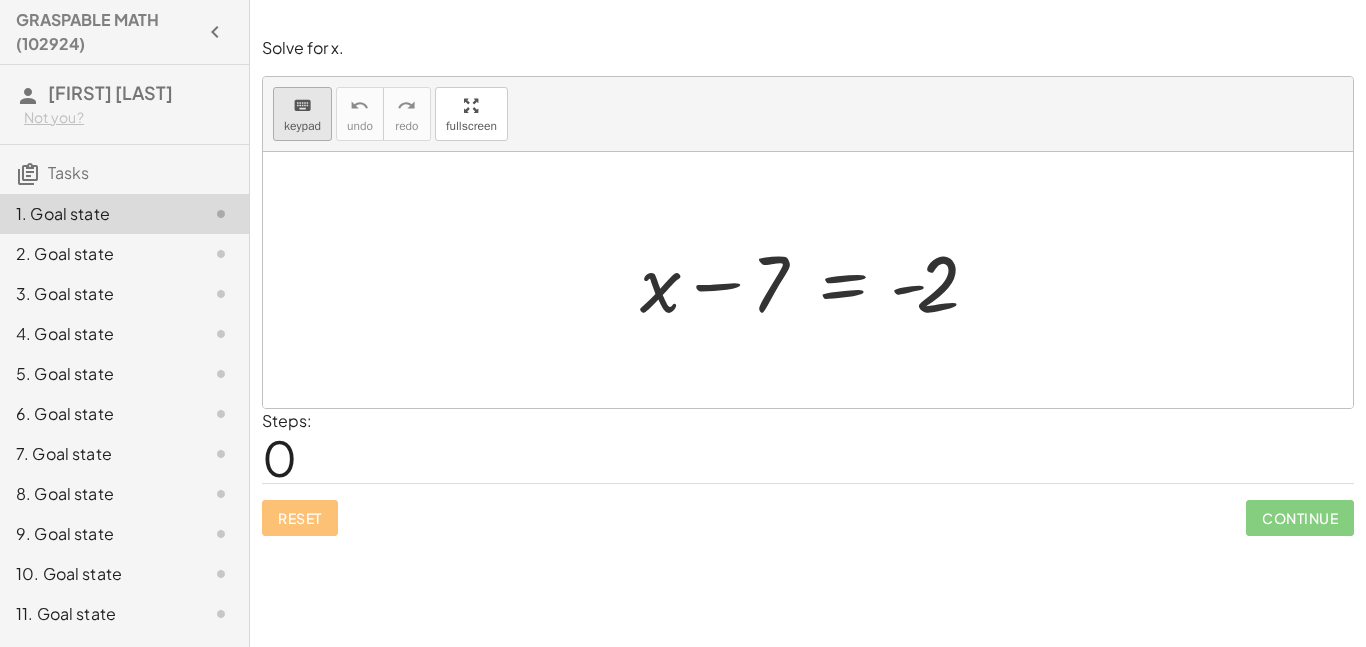 click on "keyboard keypad" at bounding box center (302, 114) 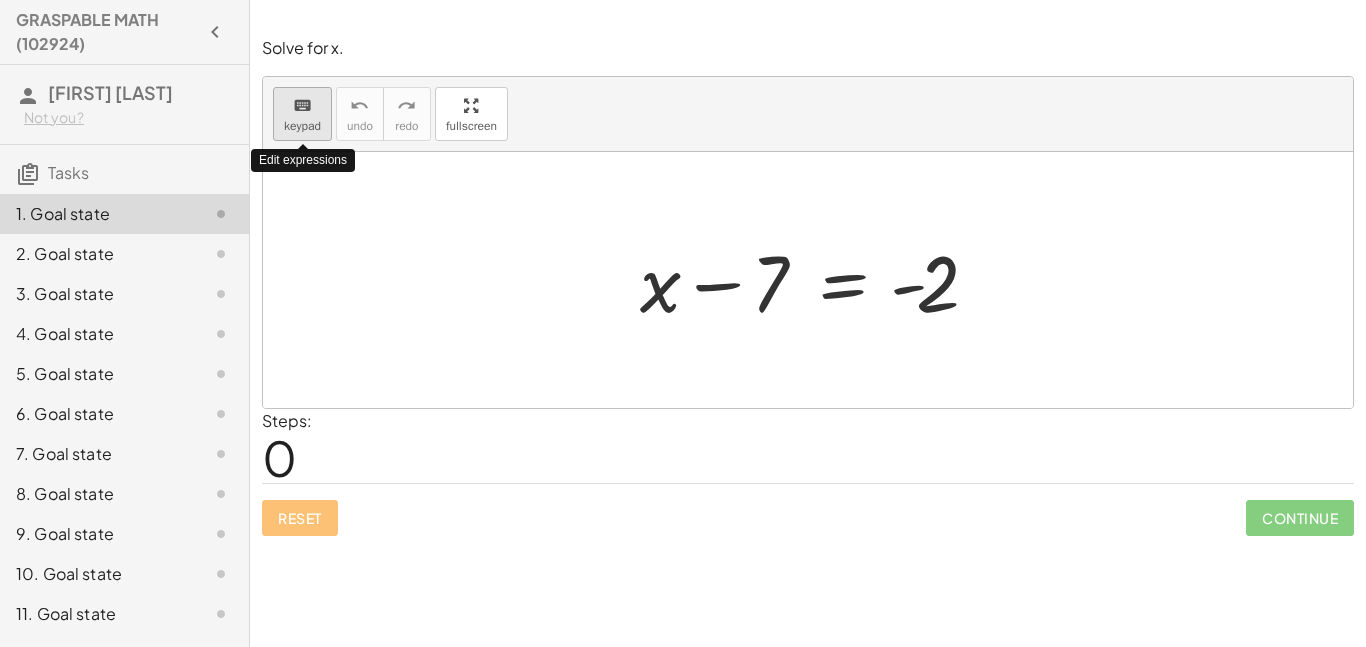 click on "keyboard keypad" at bounding box center (302, 114) 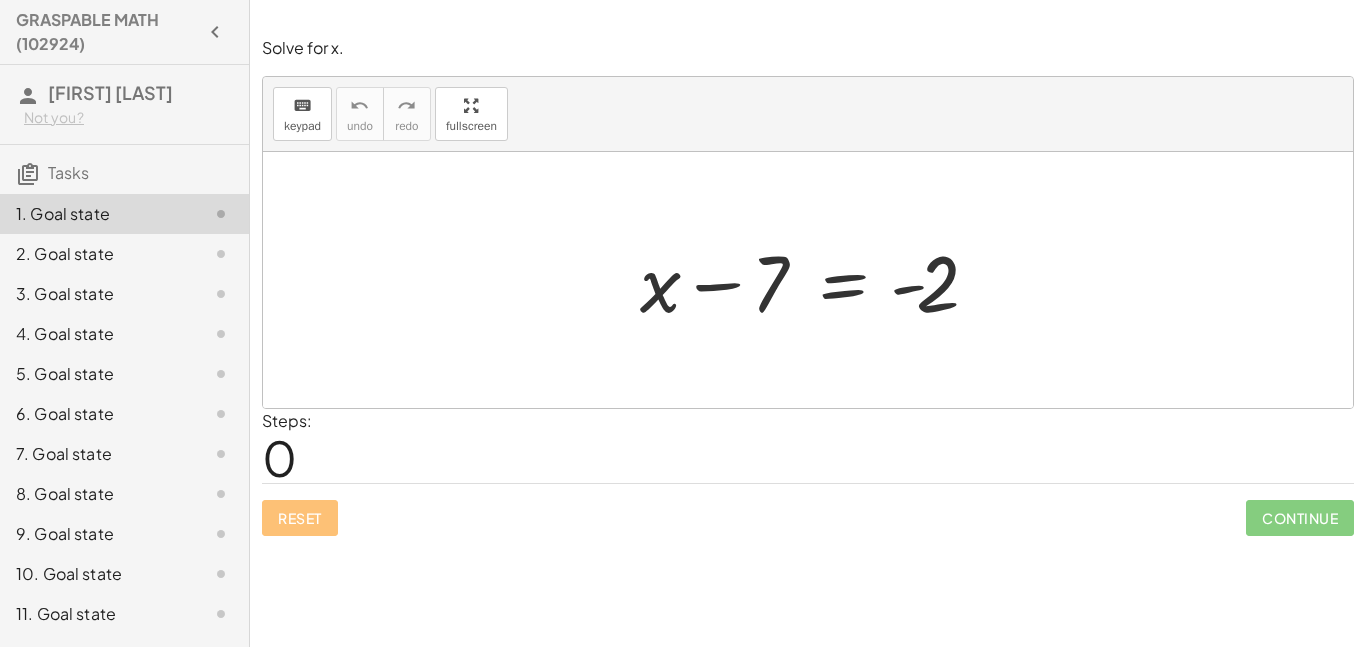 click at bounding box center [815, 280] 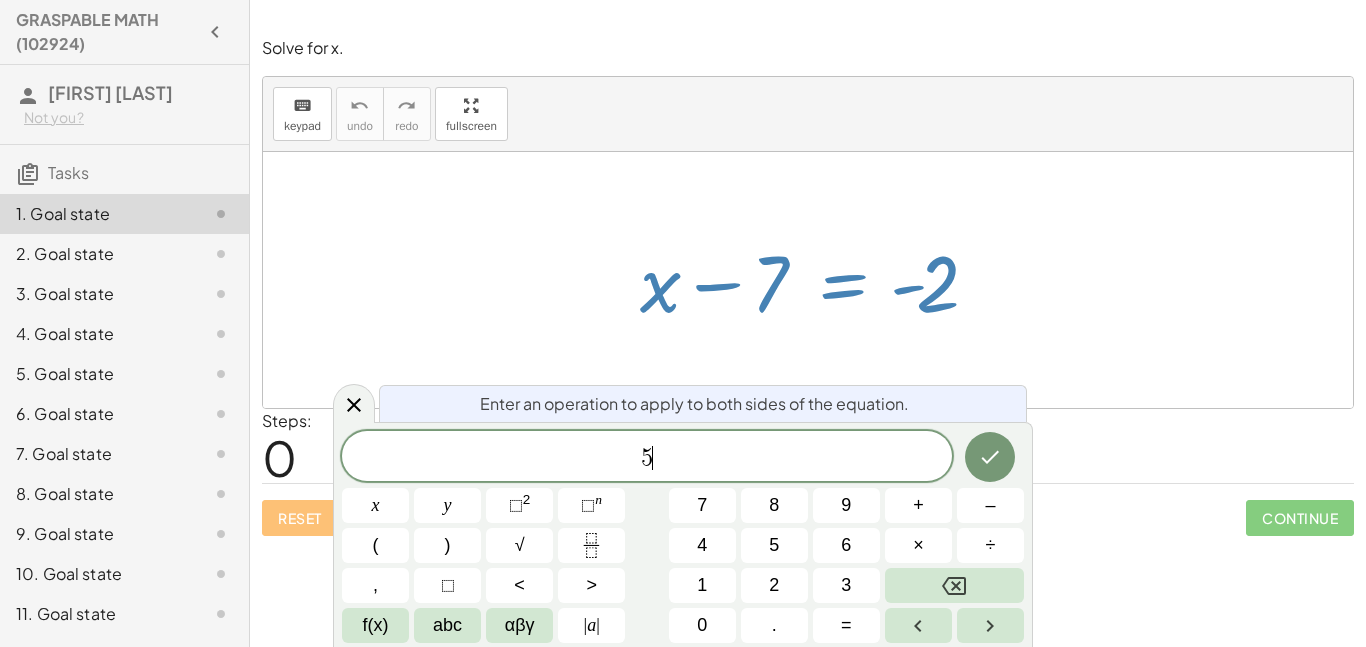 scroll, scrollTop: 8, scrollLeft: 0, axis: vertical 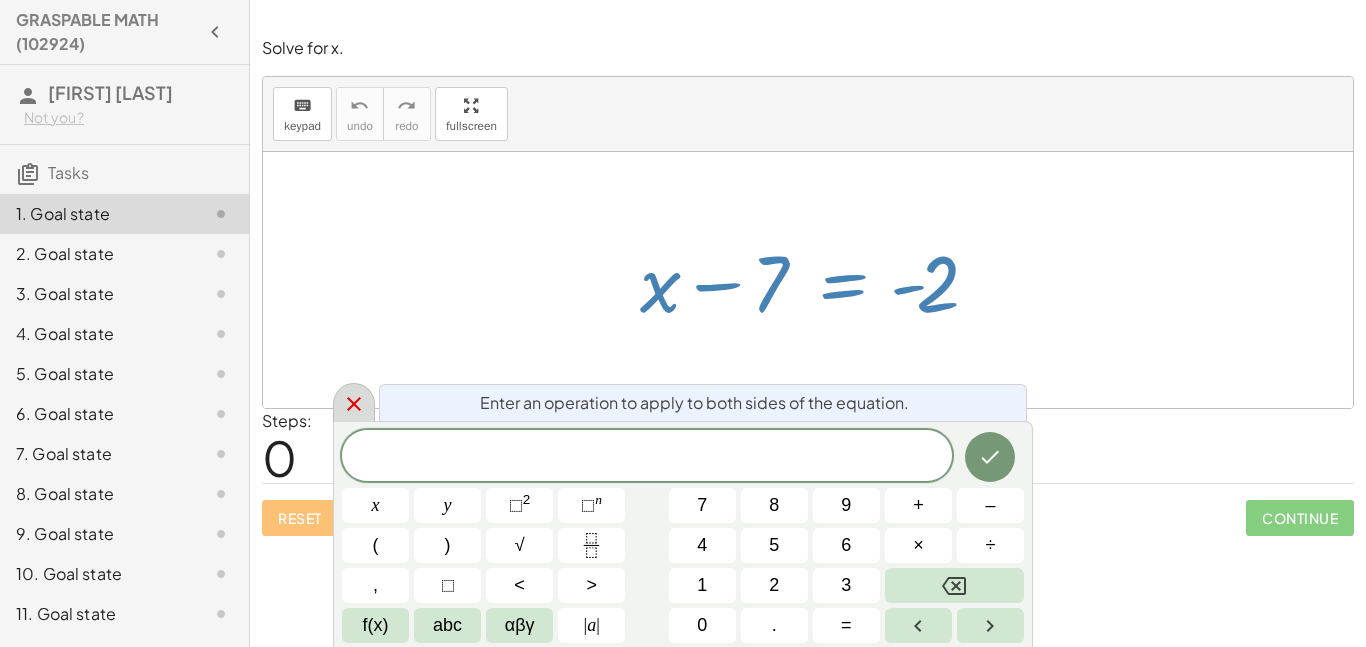 click 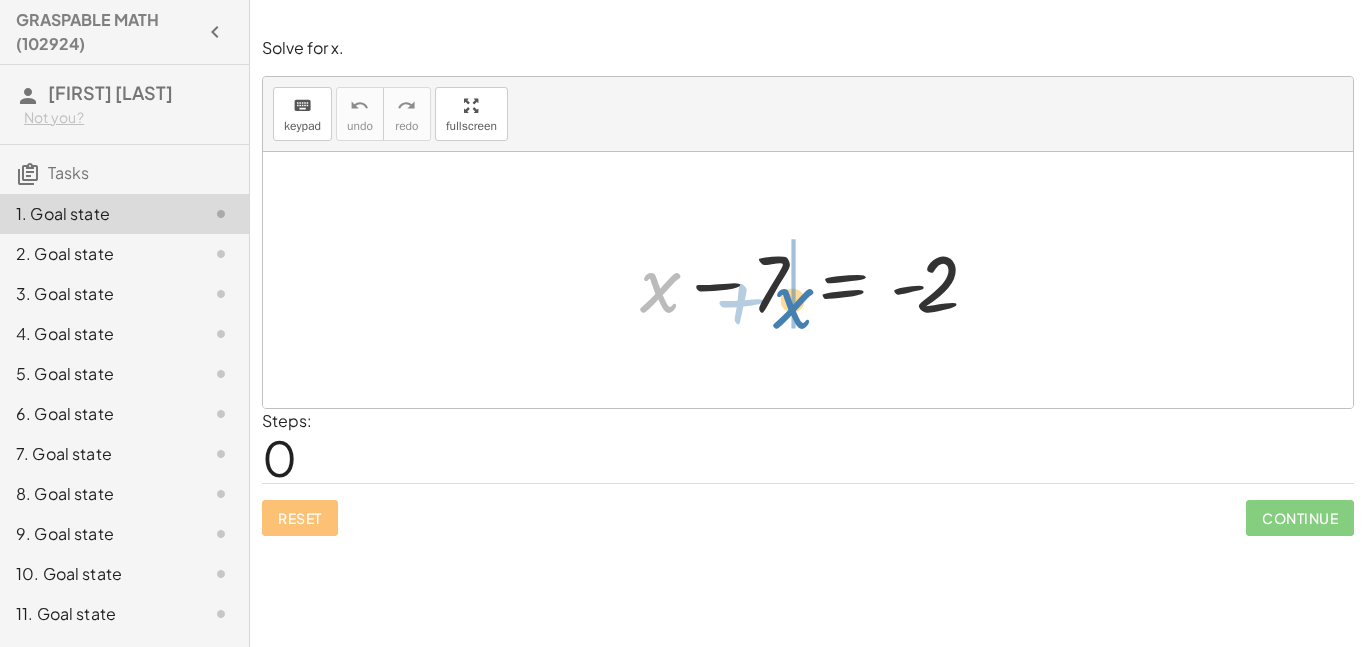 drag, startPoint x: 658, startPoint y: 300, endPoint x: 788, endPoint y: 311, distance: 130.46455 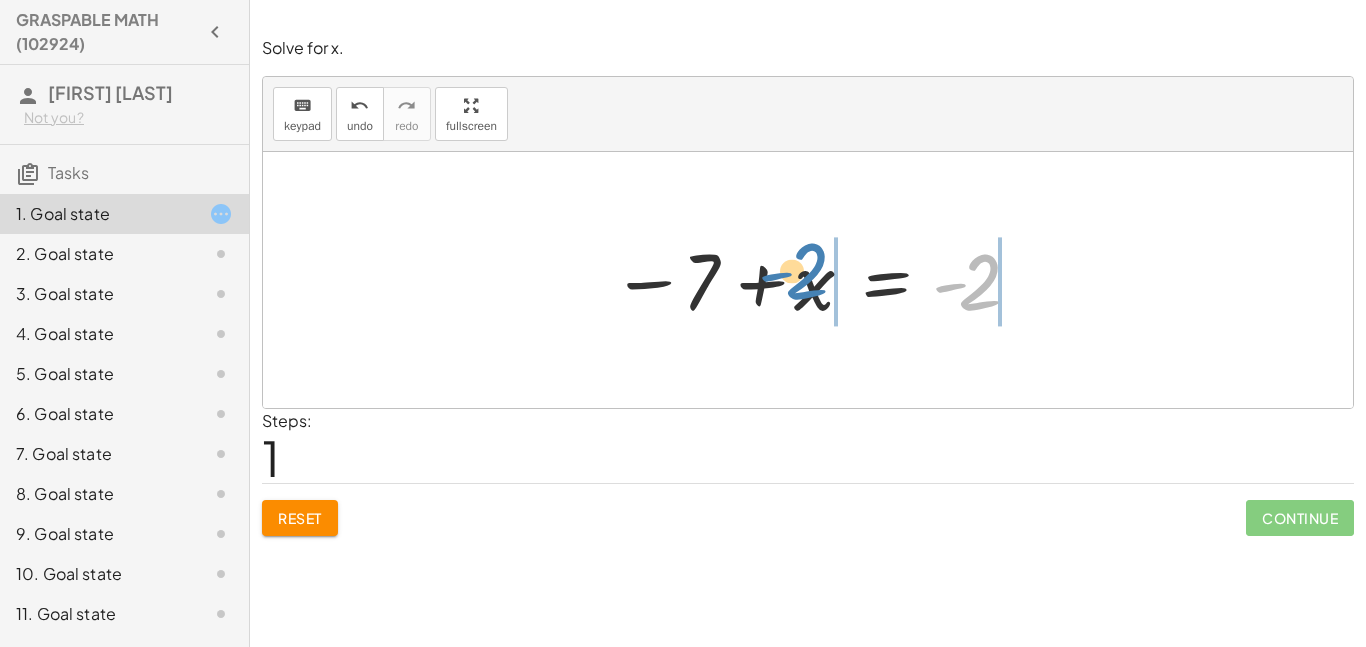 click at bounding box center [815, 280] 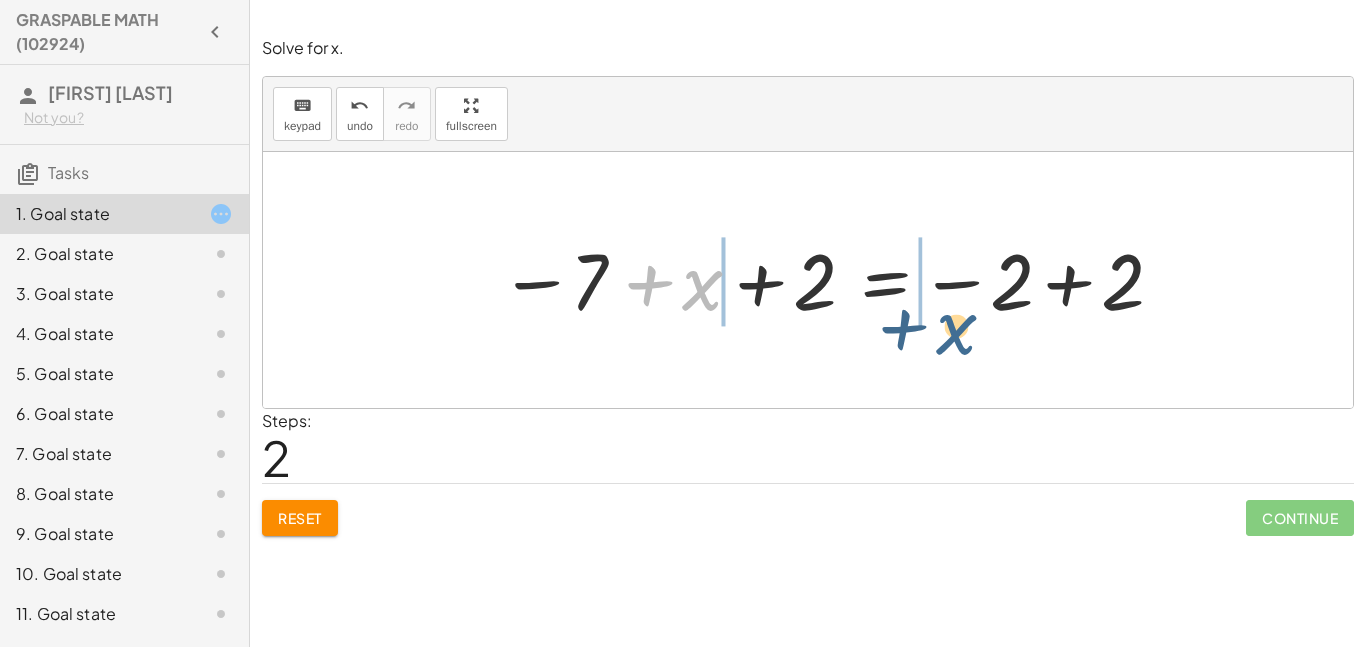 drag, startPoint x: 717, startPoint y: 278, endPoint x: 982, endPoint y: 323, distance: 268.7936 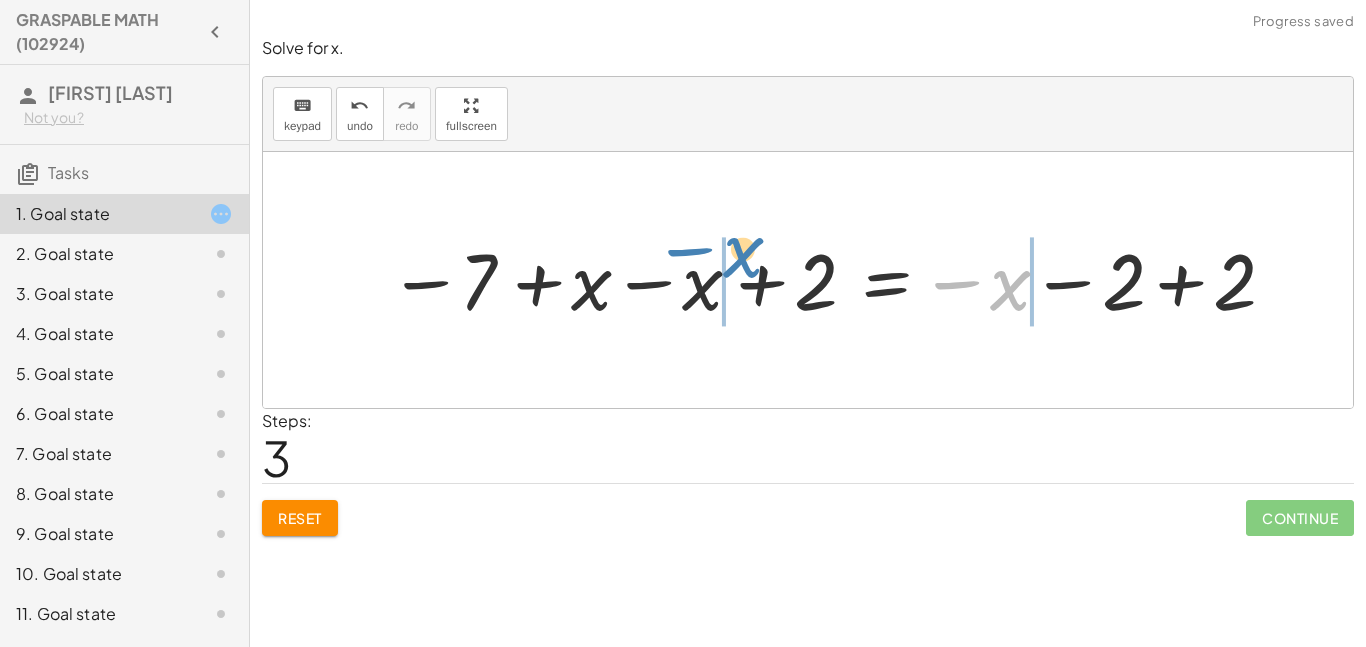 drag, startPoint x: 980, startPoint y: 273, endPoint x: 713, endPoint y: 240, distance: 269.0316 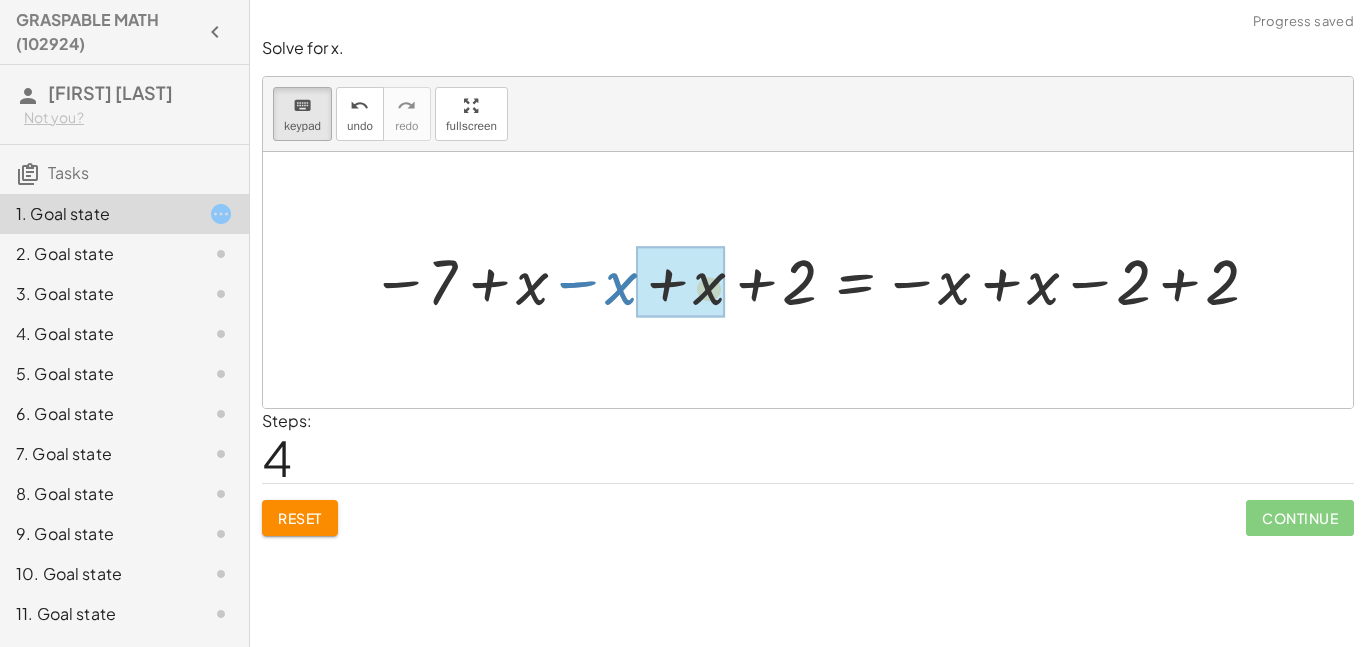 drag, startPoint x: 630, startPoint y: 282, endPoint x: 719, endPoint y: 287, distance: 89.140335 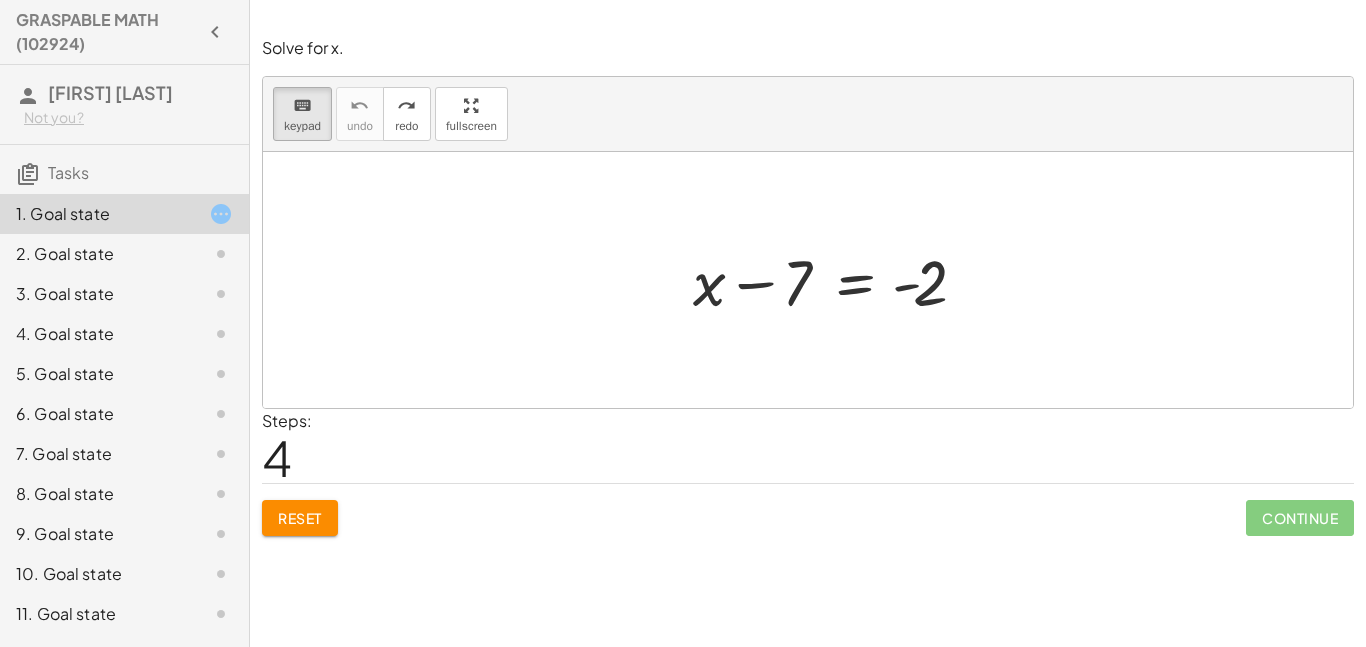 drag, startPoint x: 798, startPoint y: 318, endPoint x: 857, endPoint y: 324, distance: 59.3043 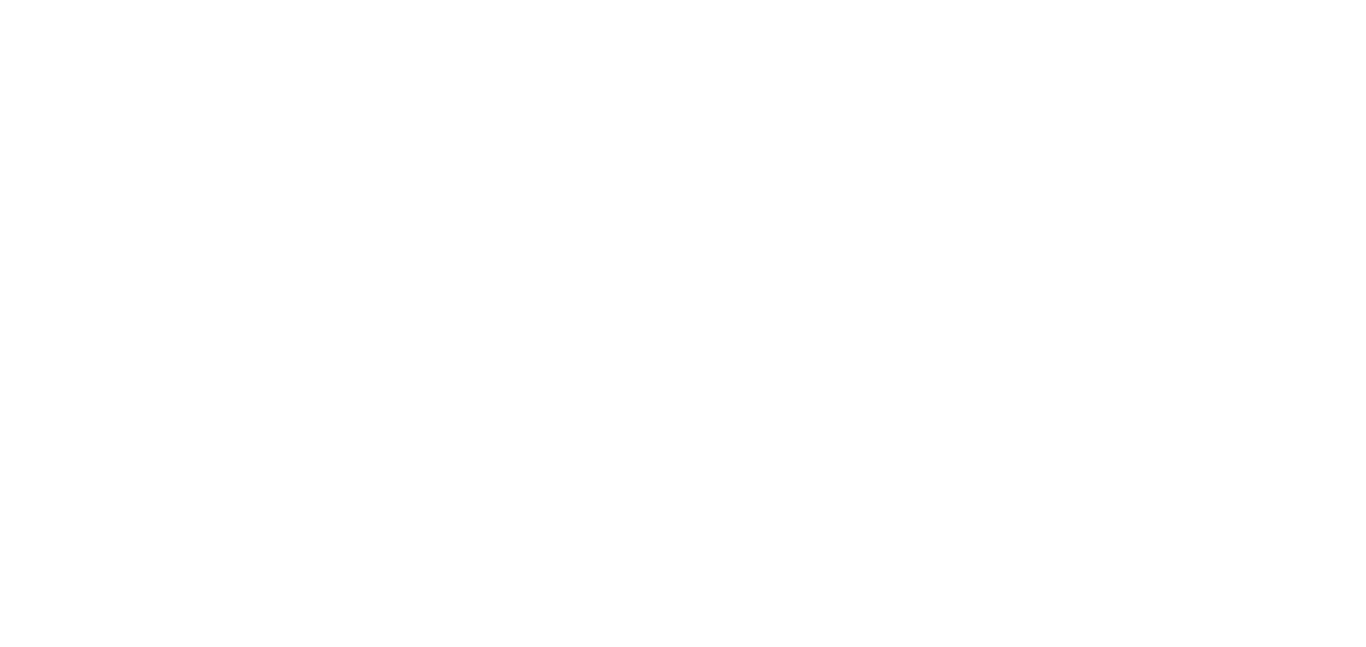 scroll, scrollTop: 0, scrollLeft: 0, axis: both 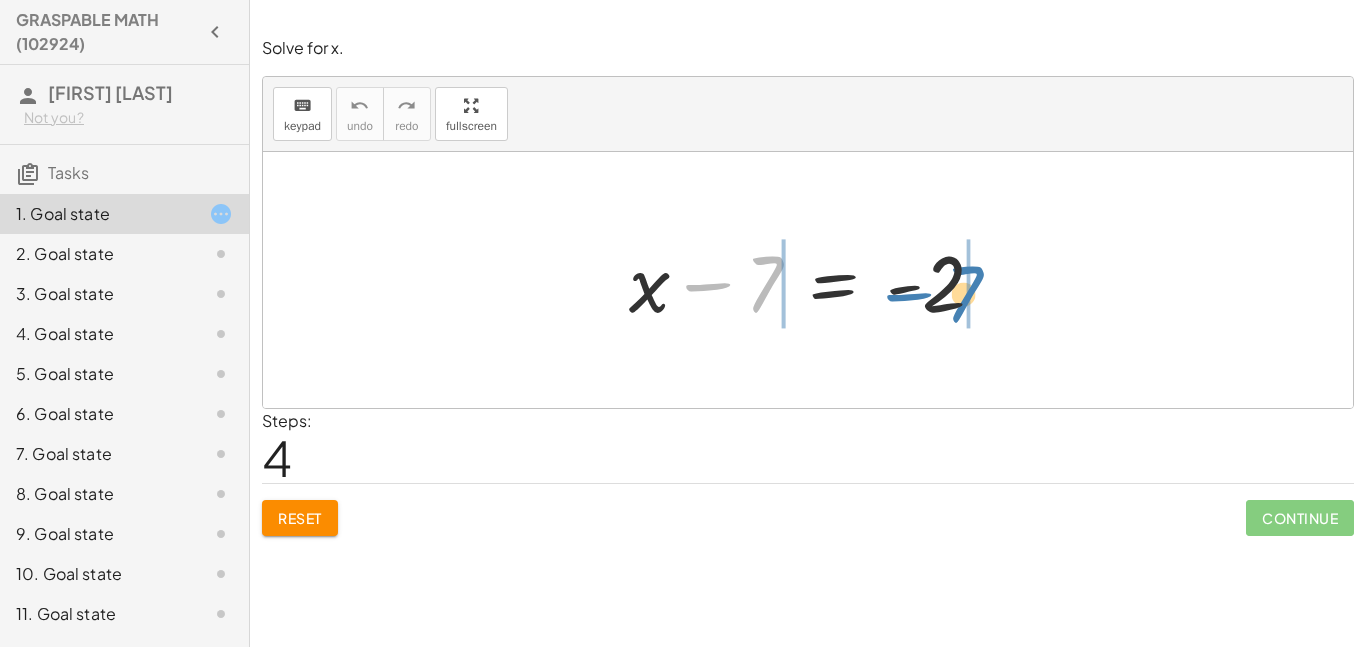 drag, startPoint x: 768, startPoint y: 287, endPoint x: 966, endPoint y: 296, distance: 198.20444 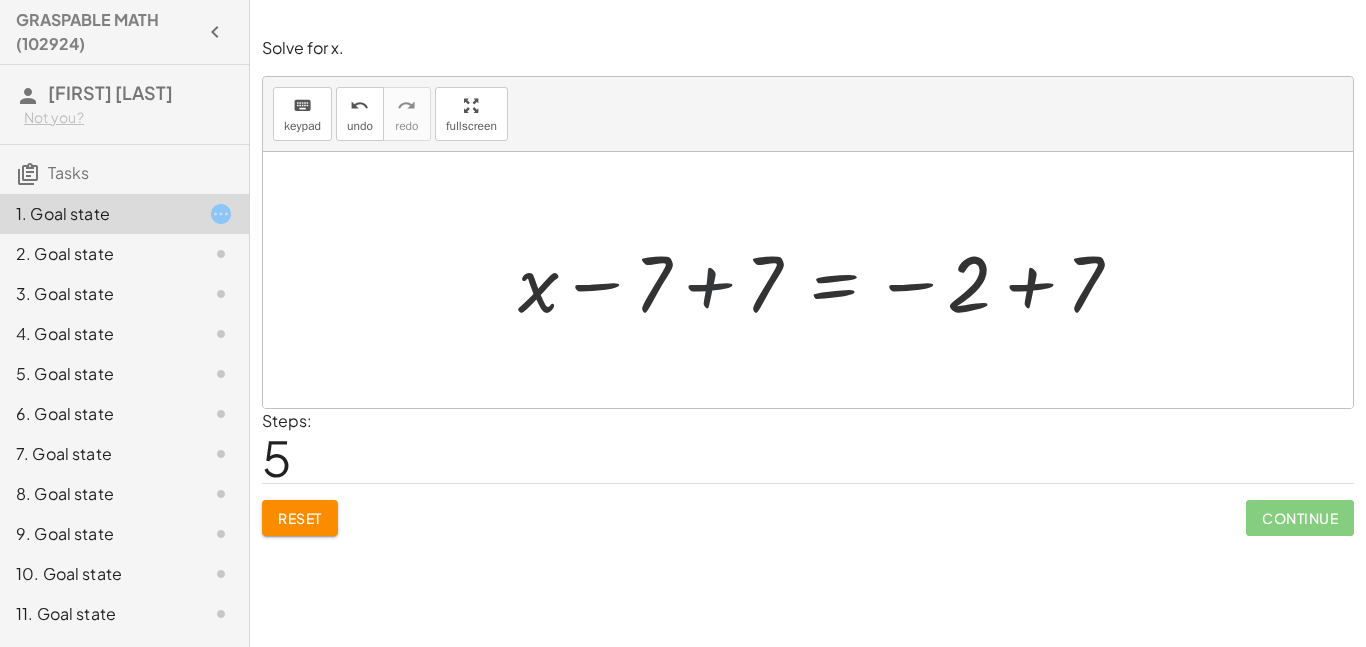 click at bounding box center [828, 280] 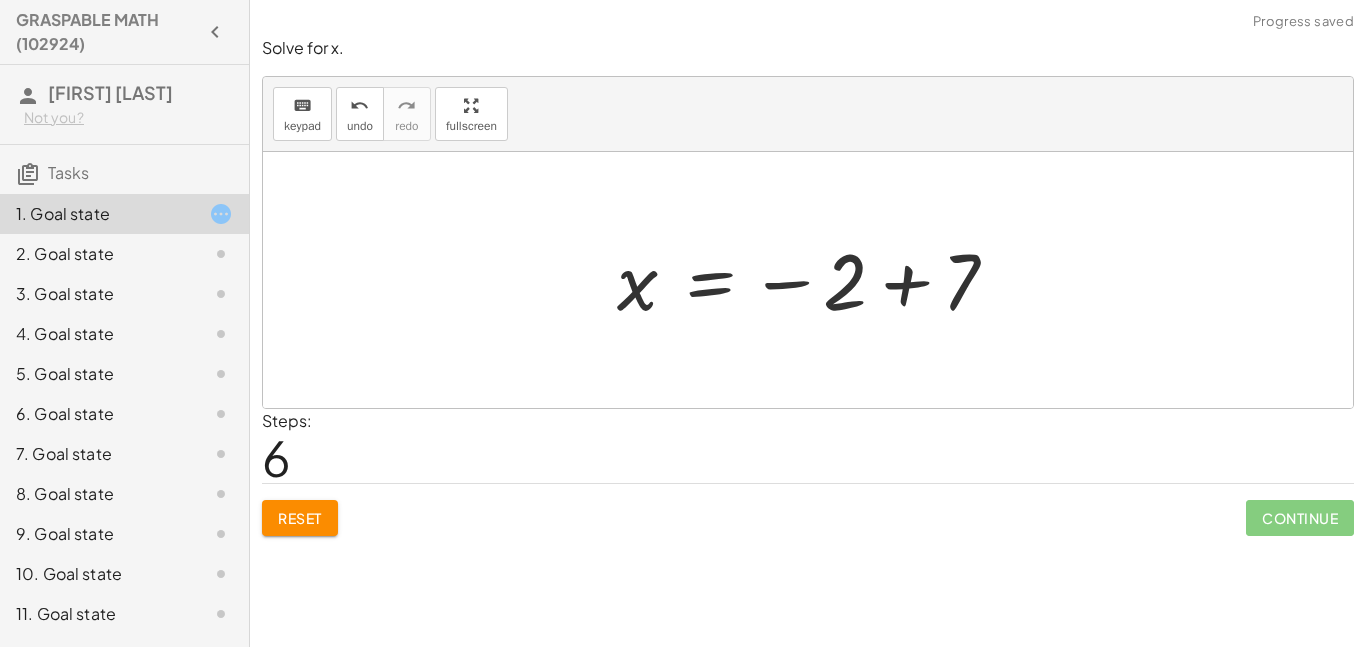 click at bounding box center [815, 280] 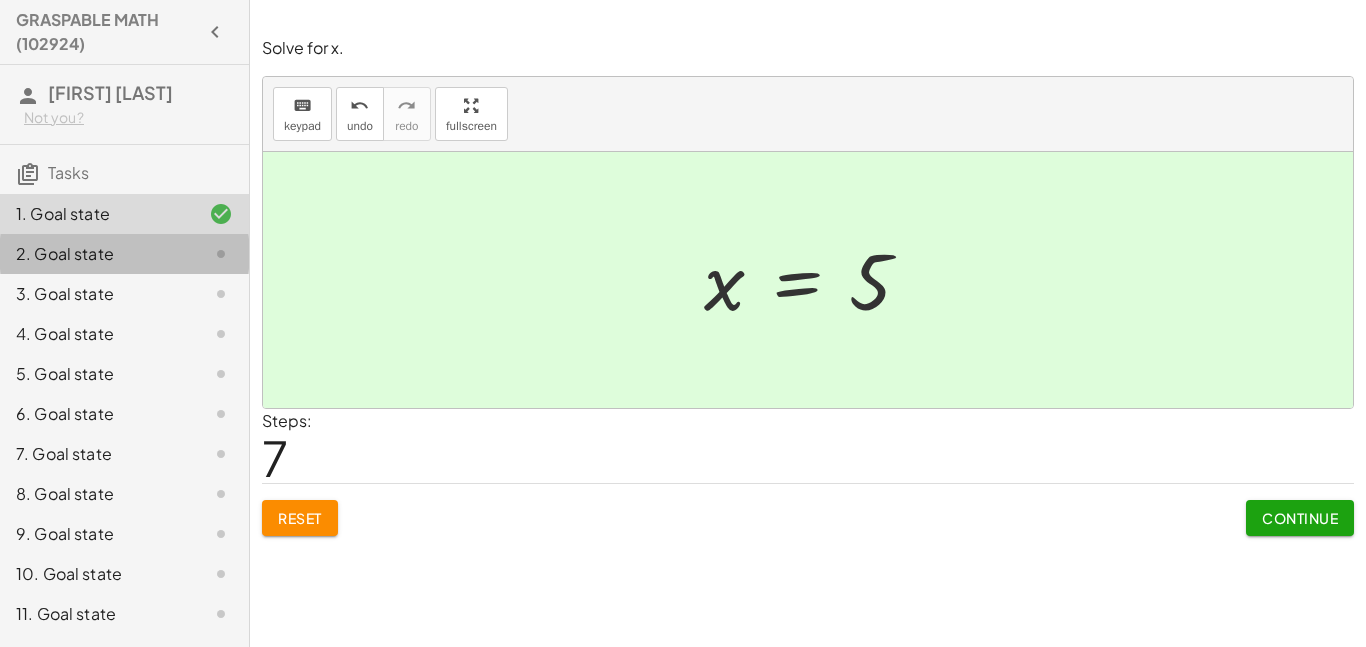 click on "2. Goal state" 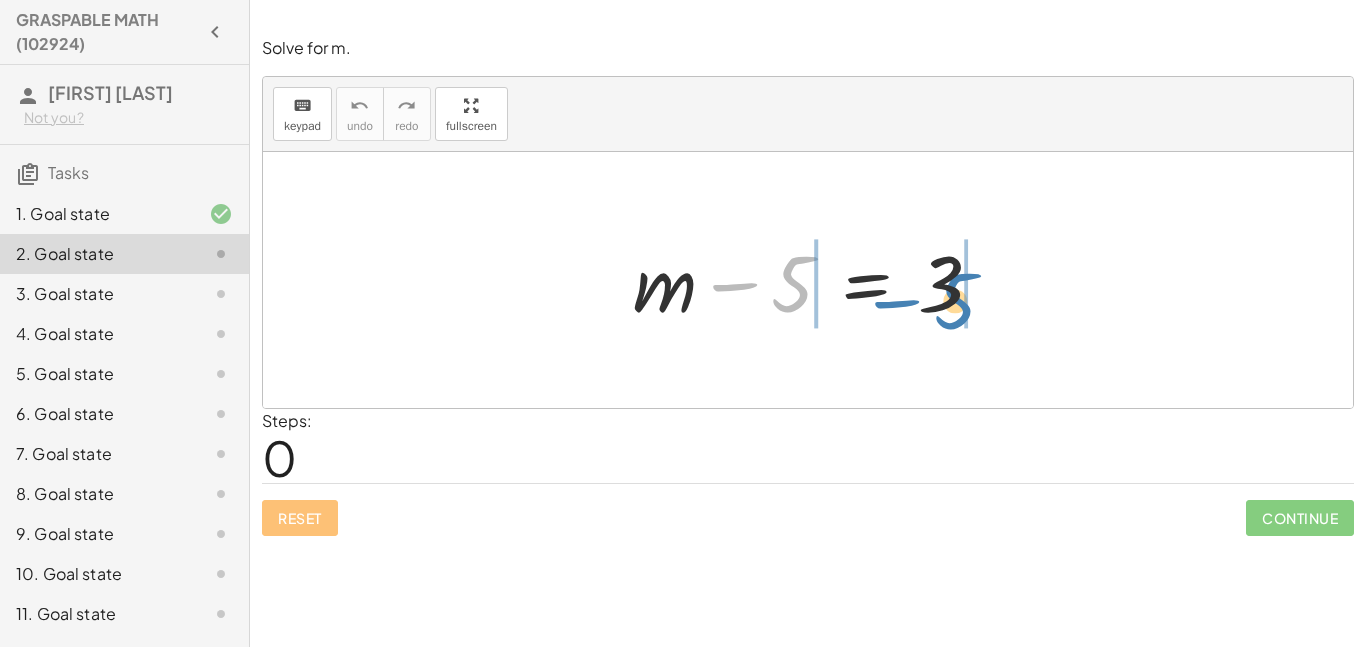 drag, startPoint x: 791, startPoint y: 268, endPoint x: 954, endPoint y: 285, distance: 163.88411 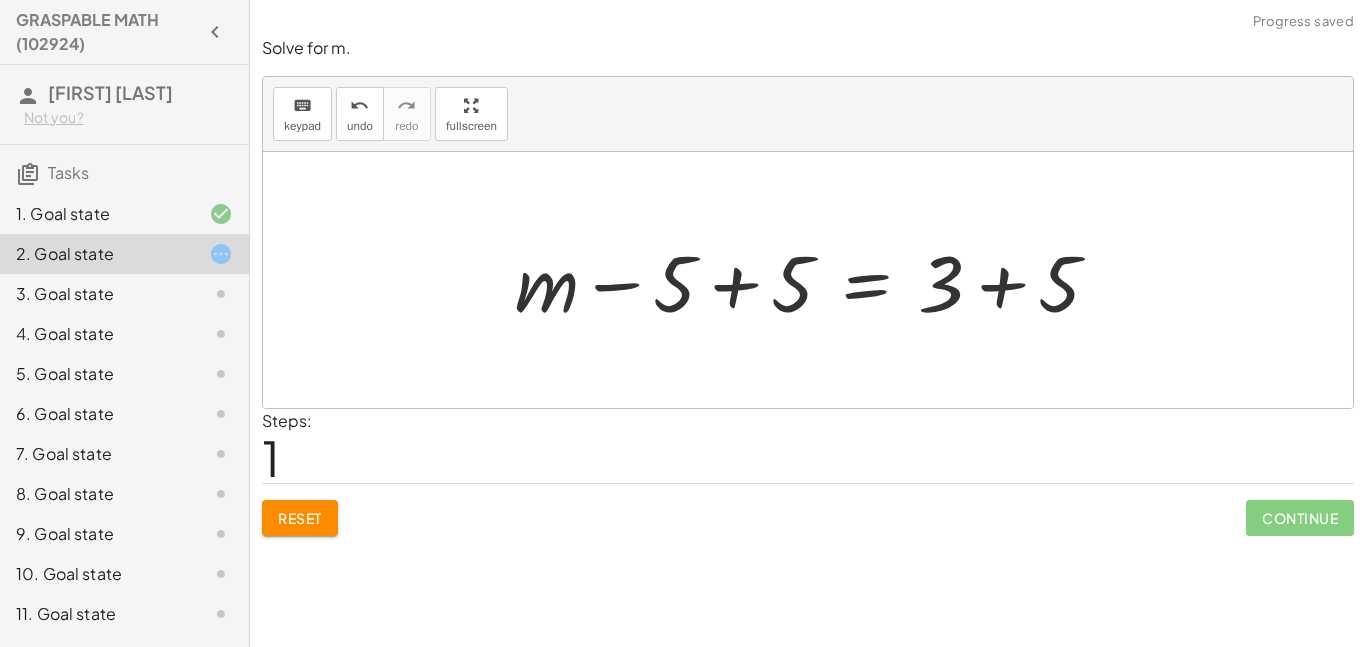 click at bounding box center (815, 280) 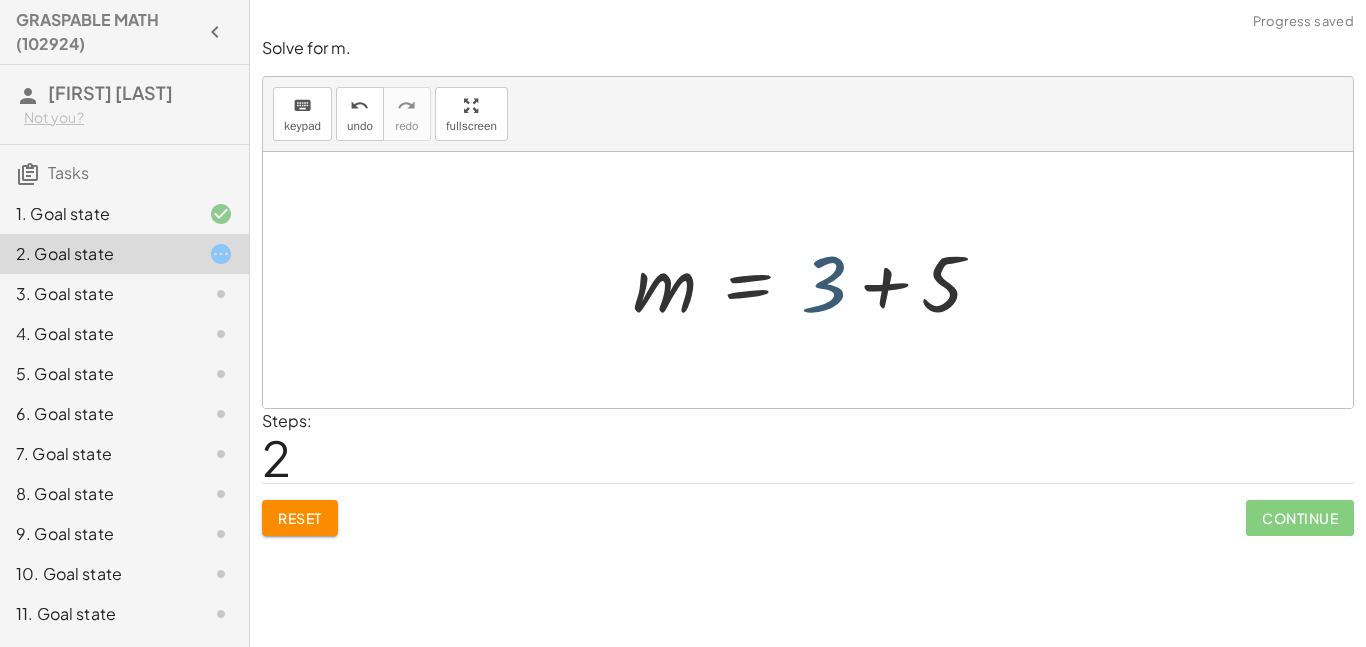 click at bounding box center (816, 280) 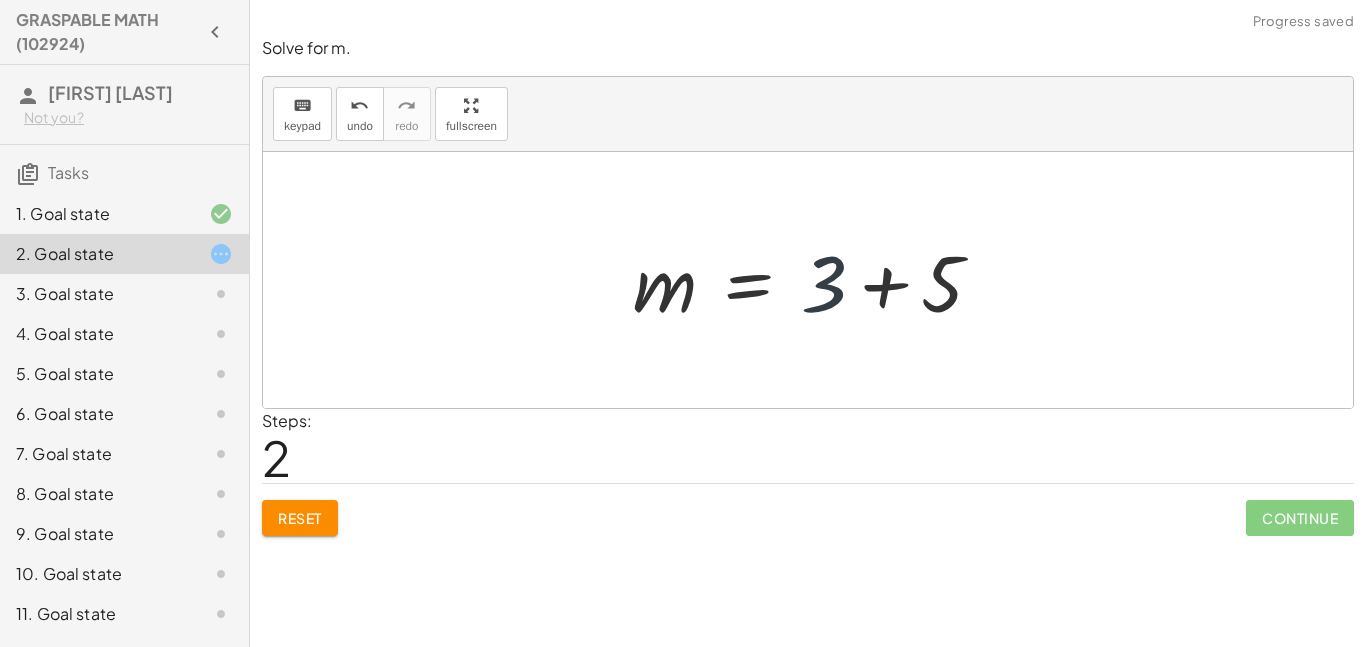 click at bounding box center [816, 280] 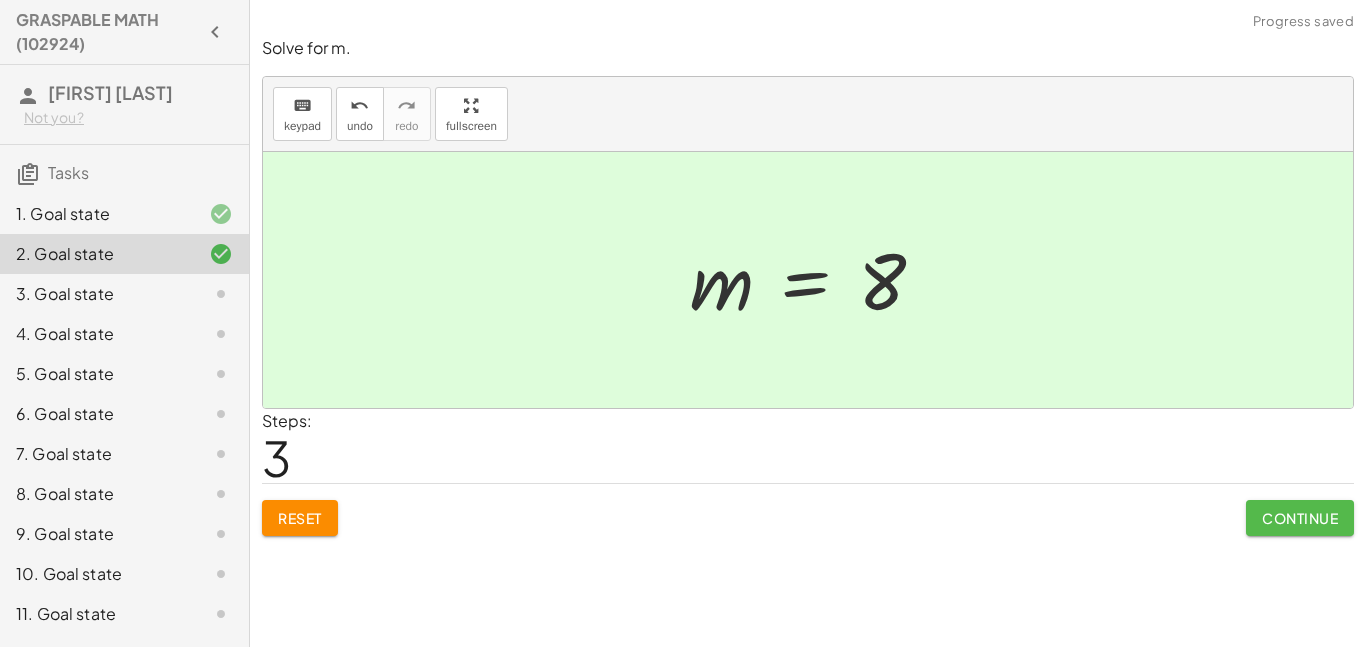 click on "Continue" 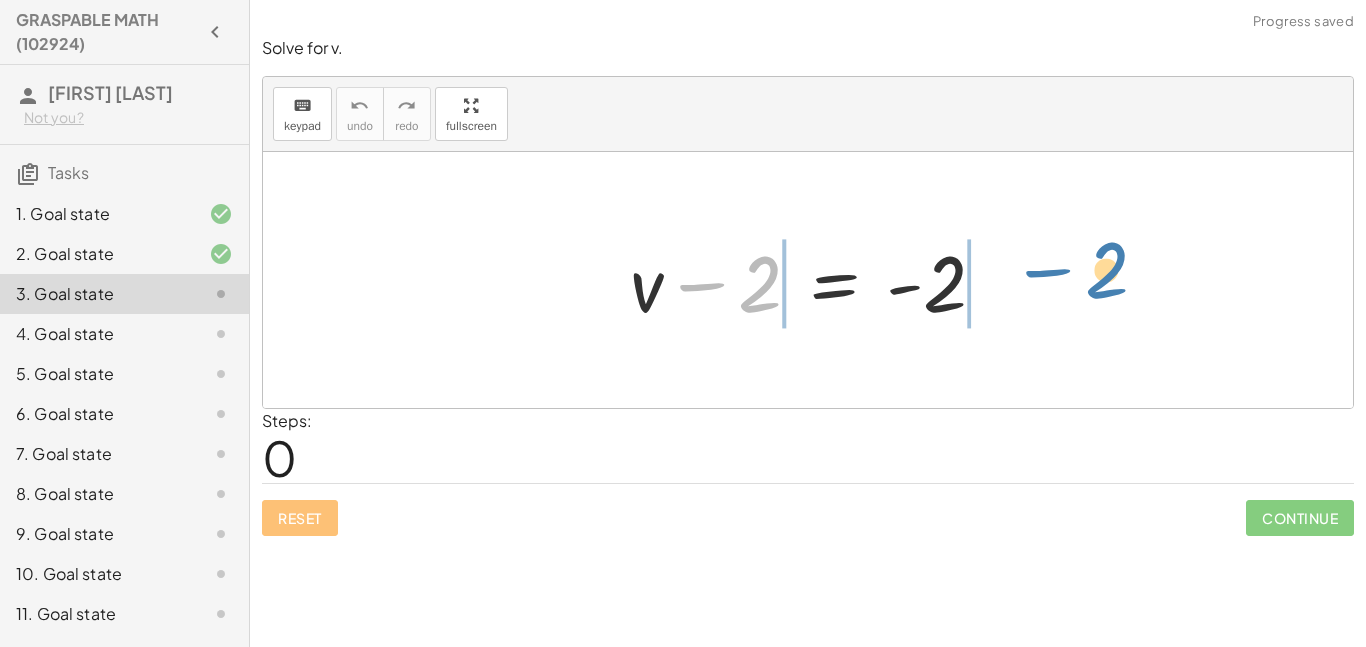 drag, startPoint x: 765, startPoint y: 302, endPoint x: 1096, endPoint y: 285, distance: 331.43628 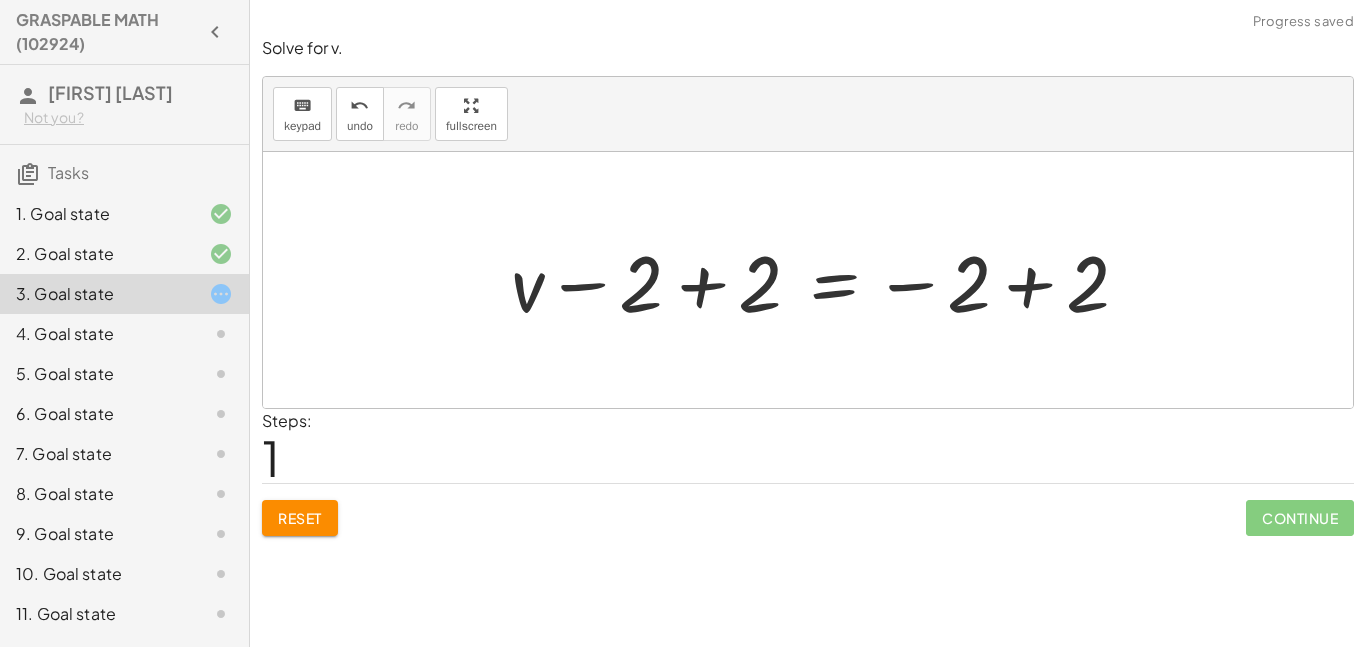 click at bounding box center (828, 280) 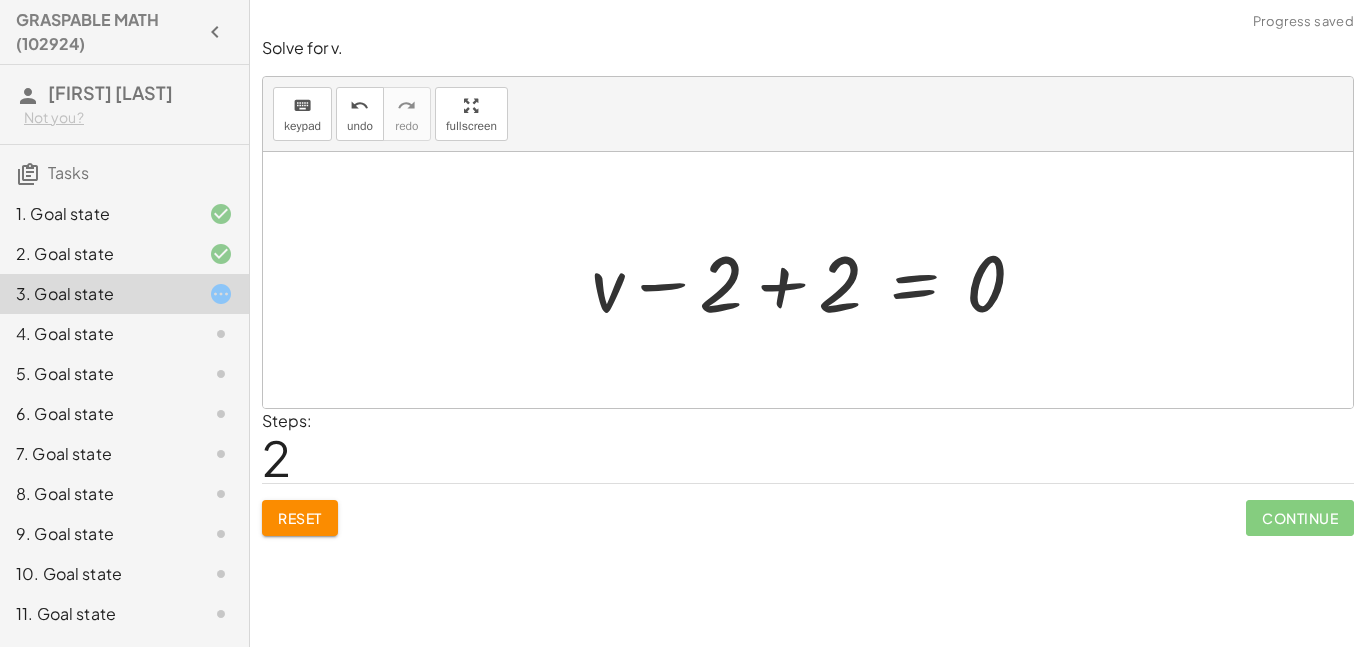 click at bounding box center [816, 280] 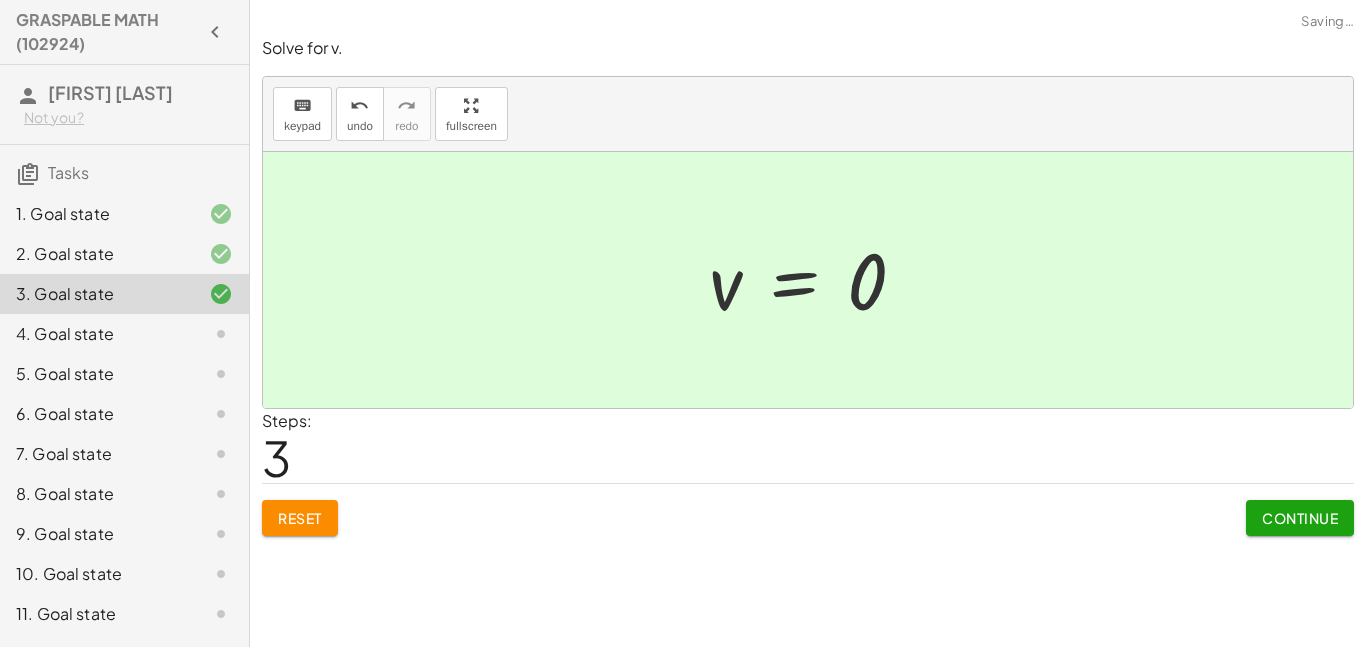 click 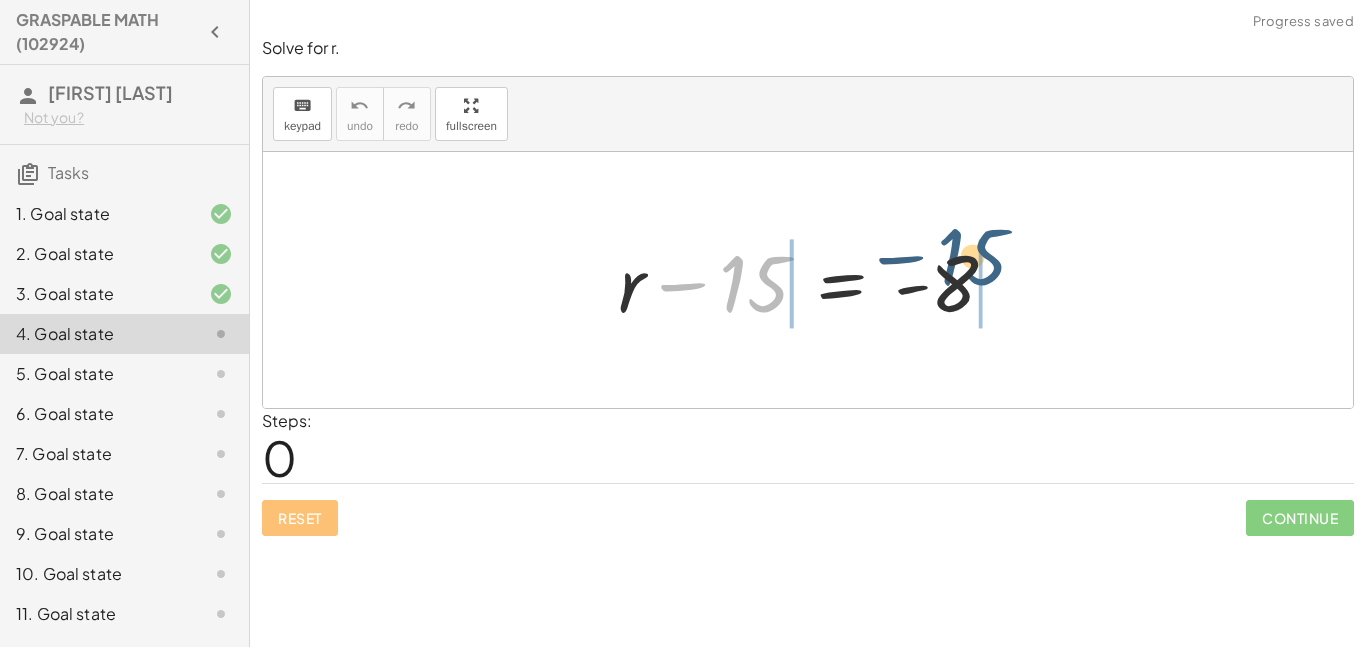 drag, startPoint x: 758, startPoint y: 267, endPoint x: 981, endPoint y: 246, distance: 223.9866 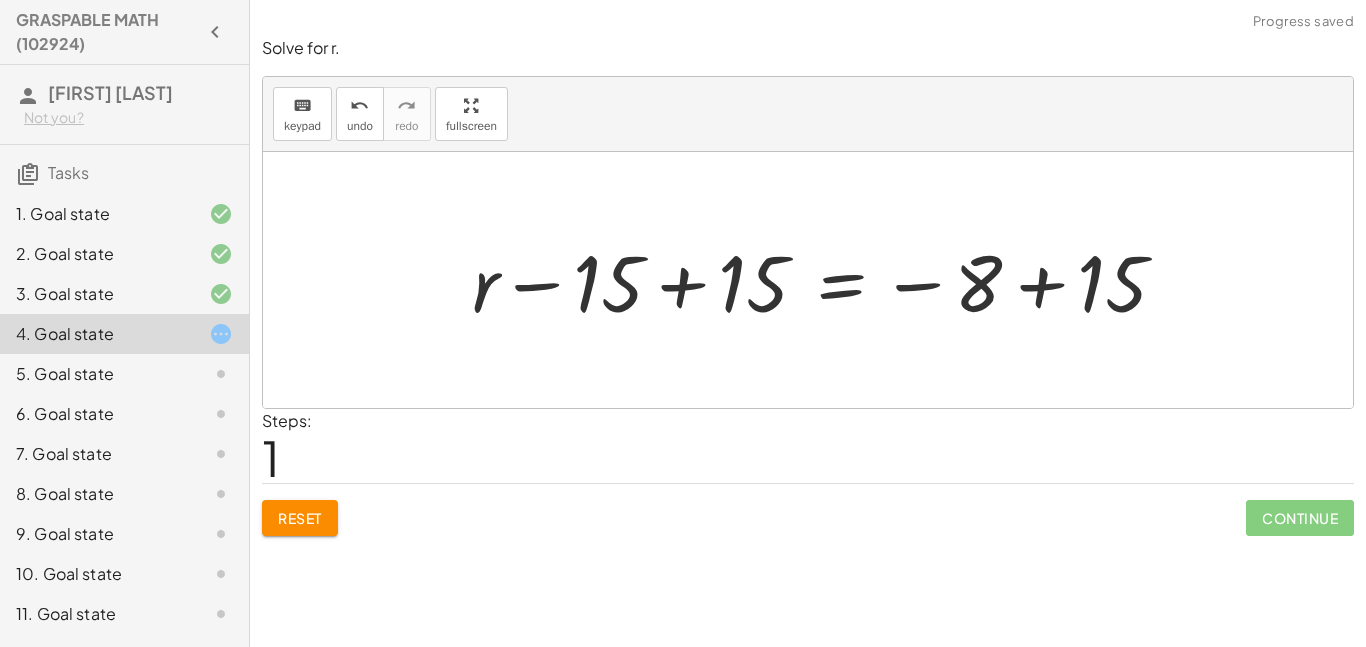 click at bounding box center (827, 280) 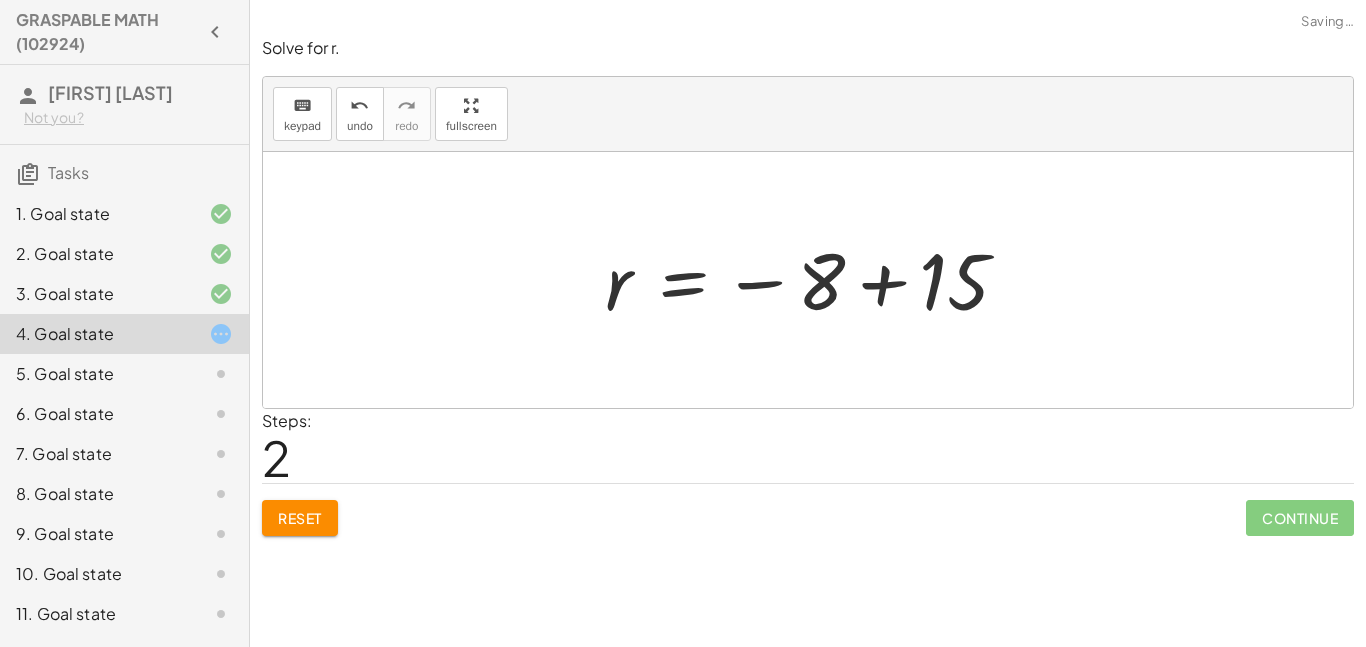 click at bounding box center (815, 280) 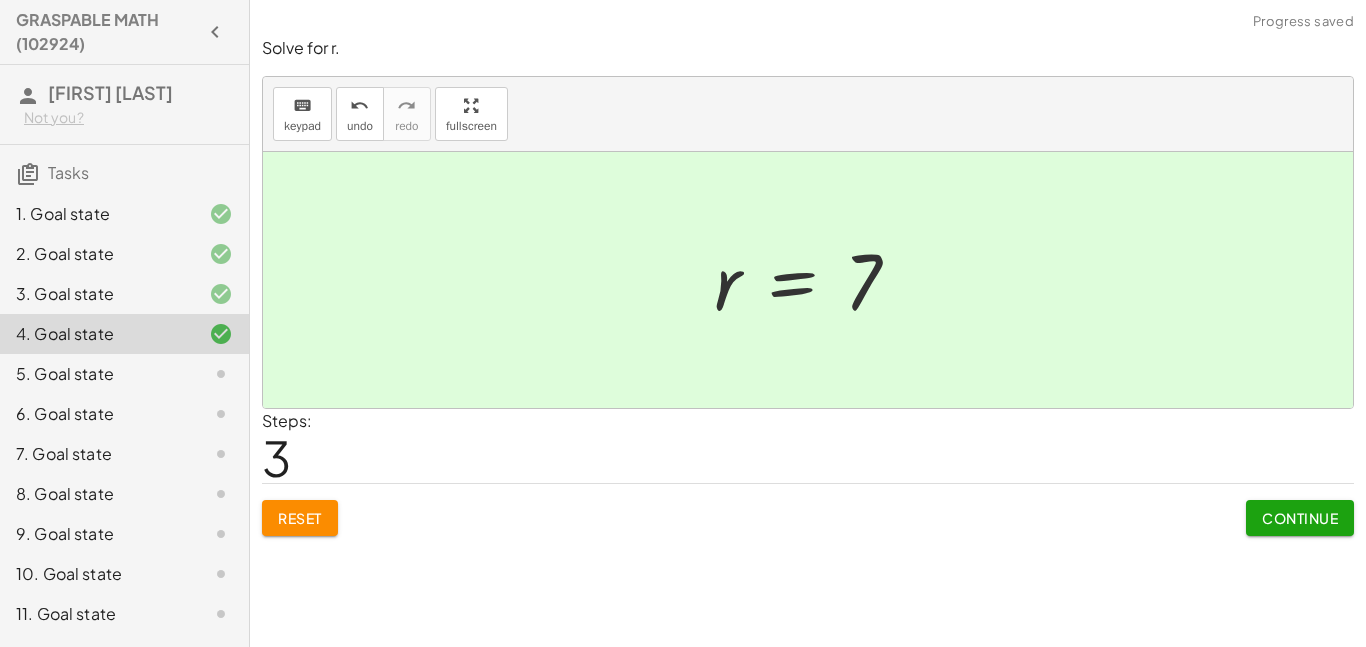 click on "5. Goal state" 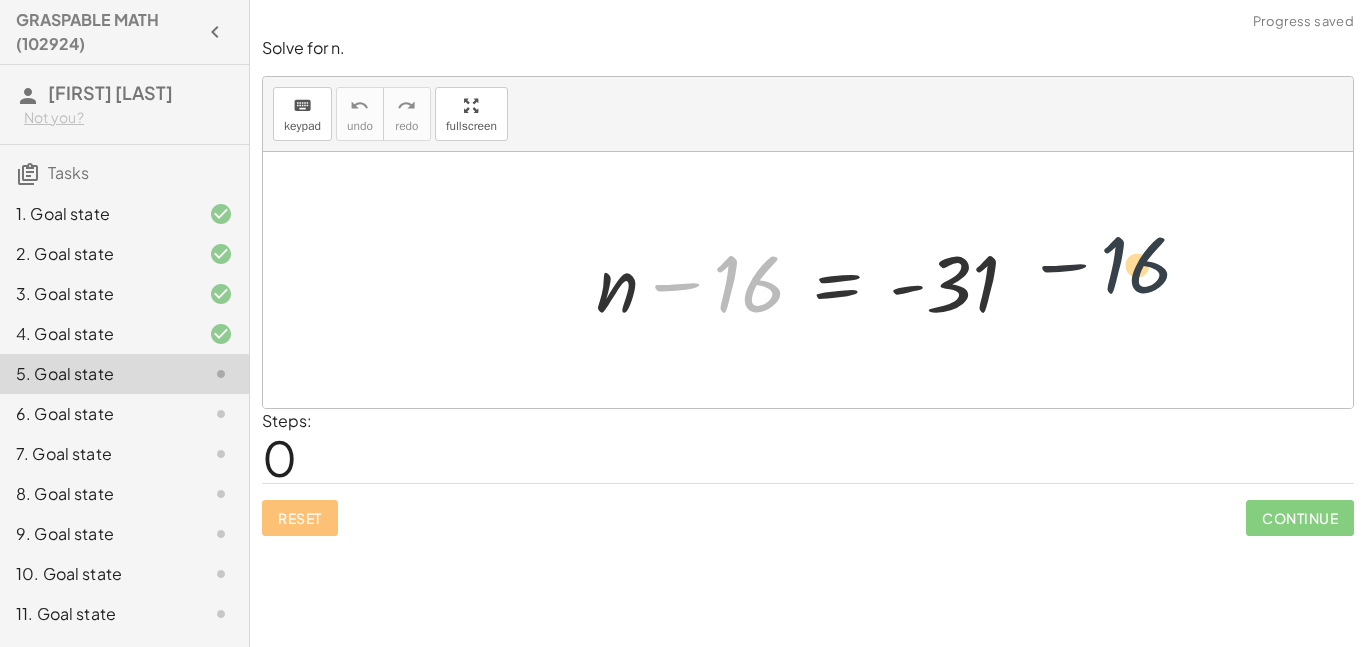 drag, startPoint x: 768, startPoint y: 279, endPoint x: 1194, endPoint y: 260, distance: 426.4235 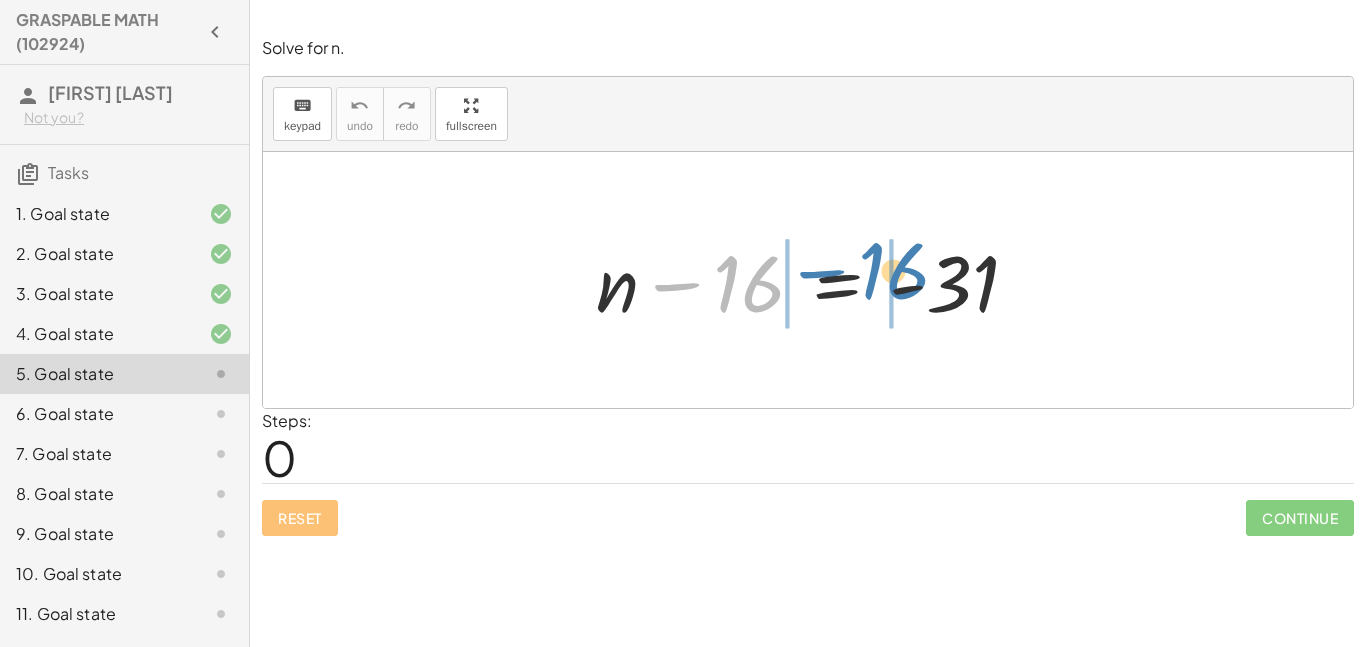 drag, startPoint x: 971, startPoint y: 284, endPoint x: 884, endPoint y: 265, distance: 89.050545 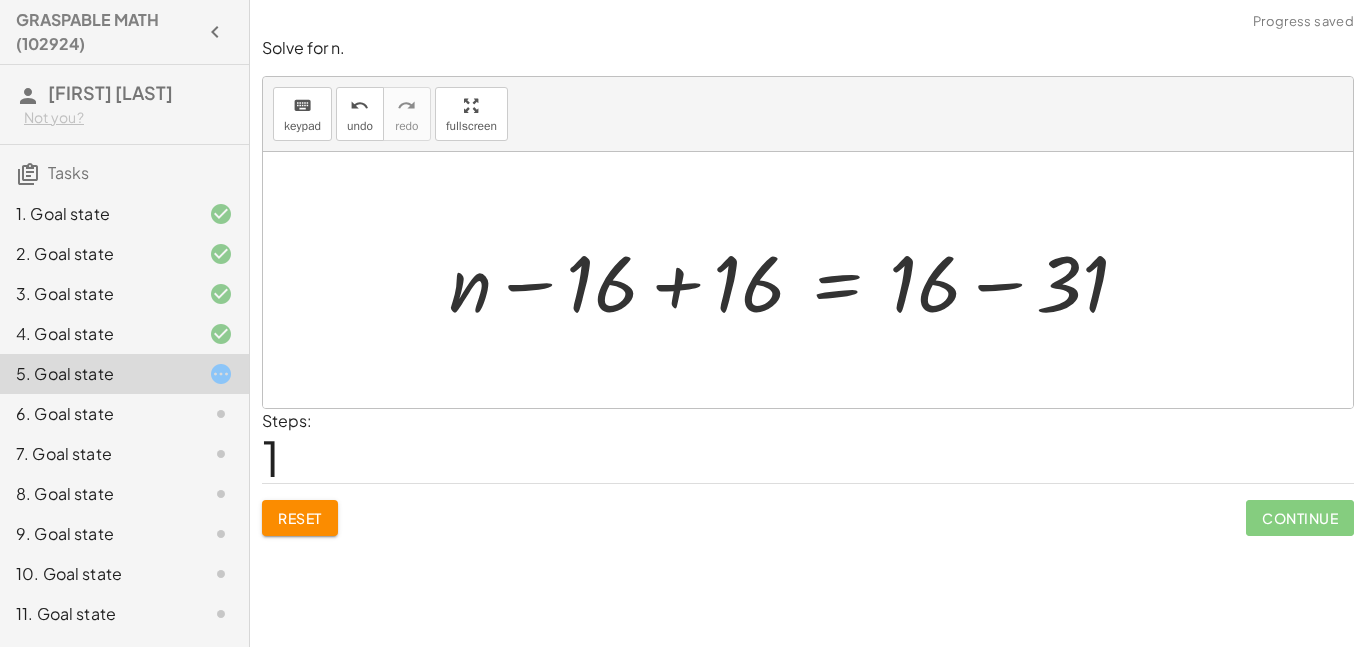 scroll, scrollTop: 1, scrollLeft: 0, axis: vertical 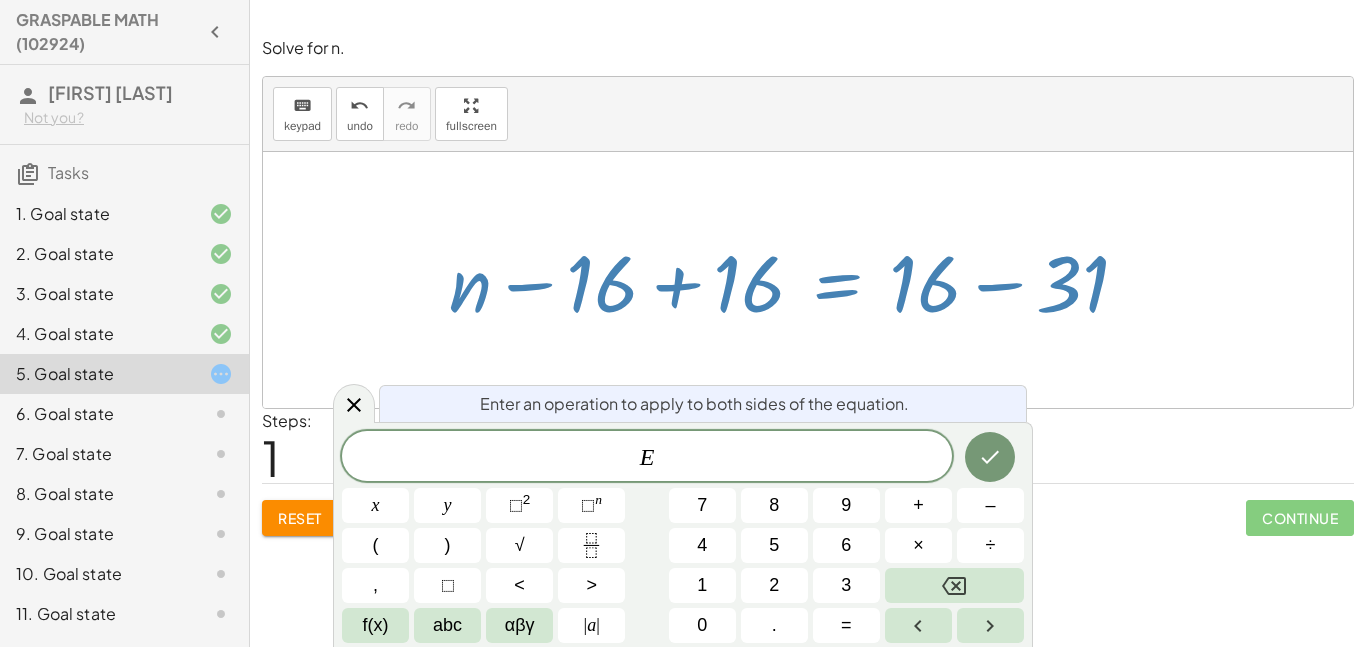 click at bounding box center (796, 280) 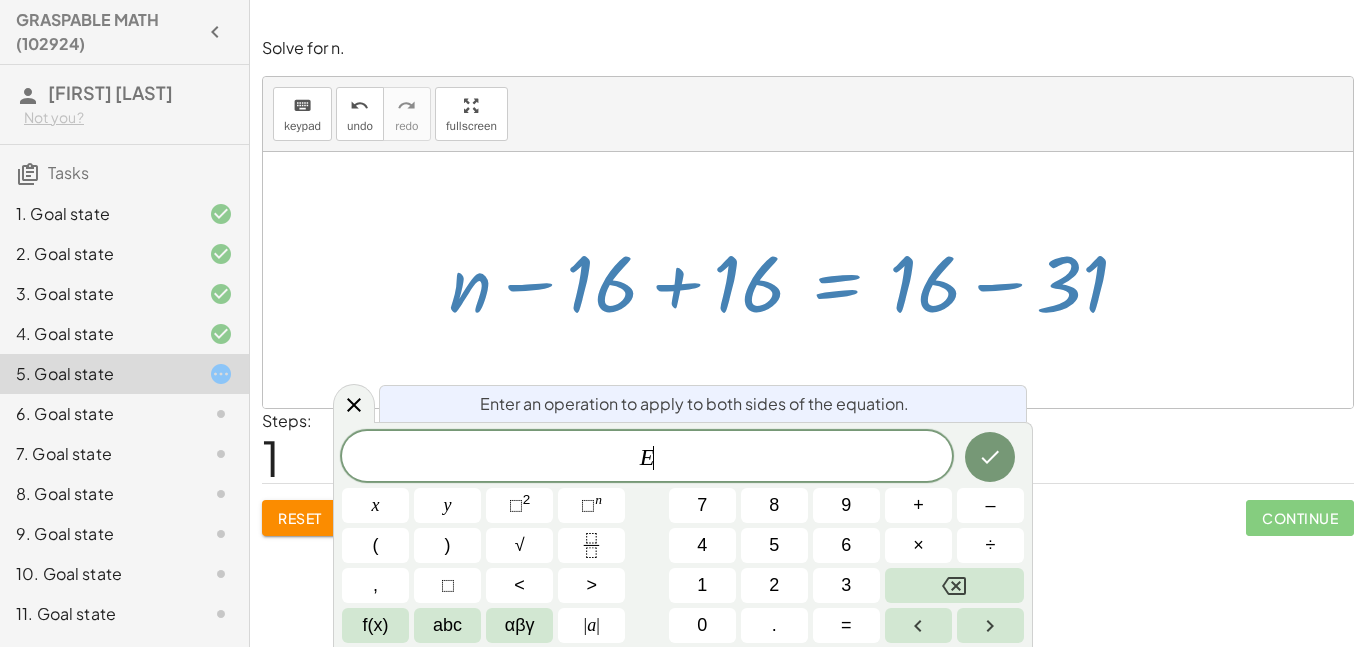 click at bounding box center [796, 280] 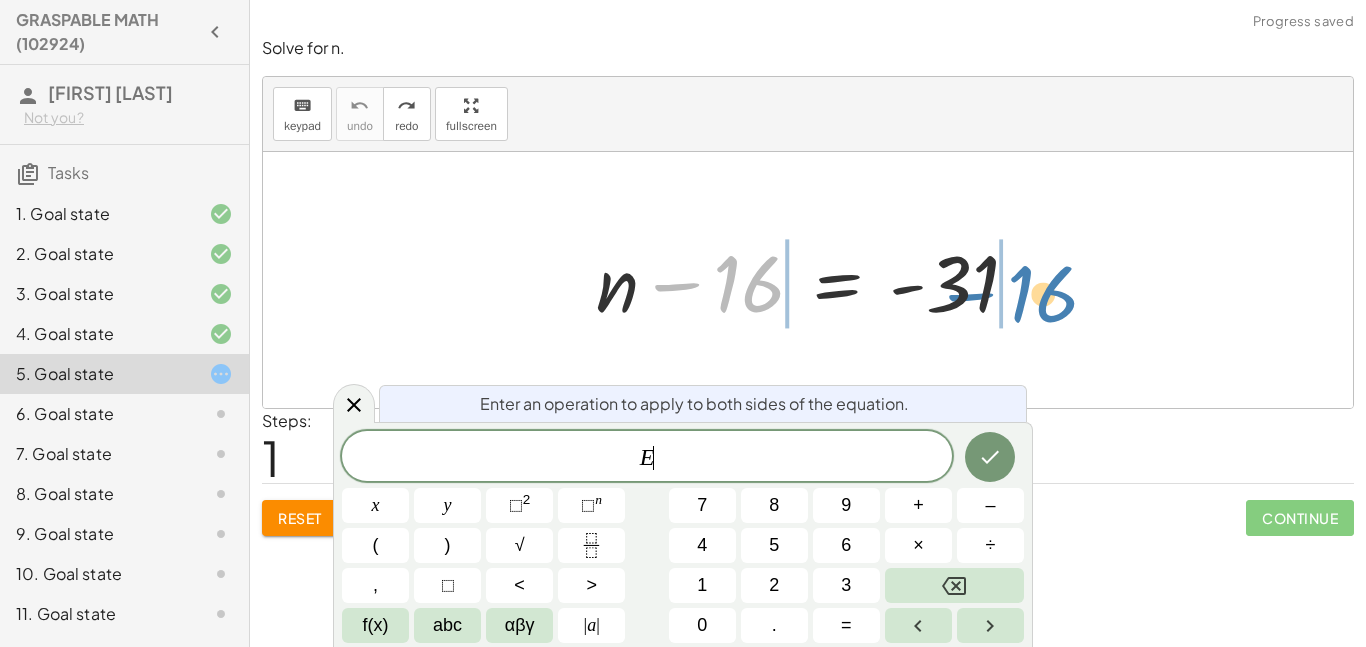 drag, startPoint x: 742, startPoint y: 291, endPoint x: 1035, endPoint y: 300, distance: 293.13818 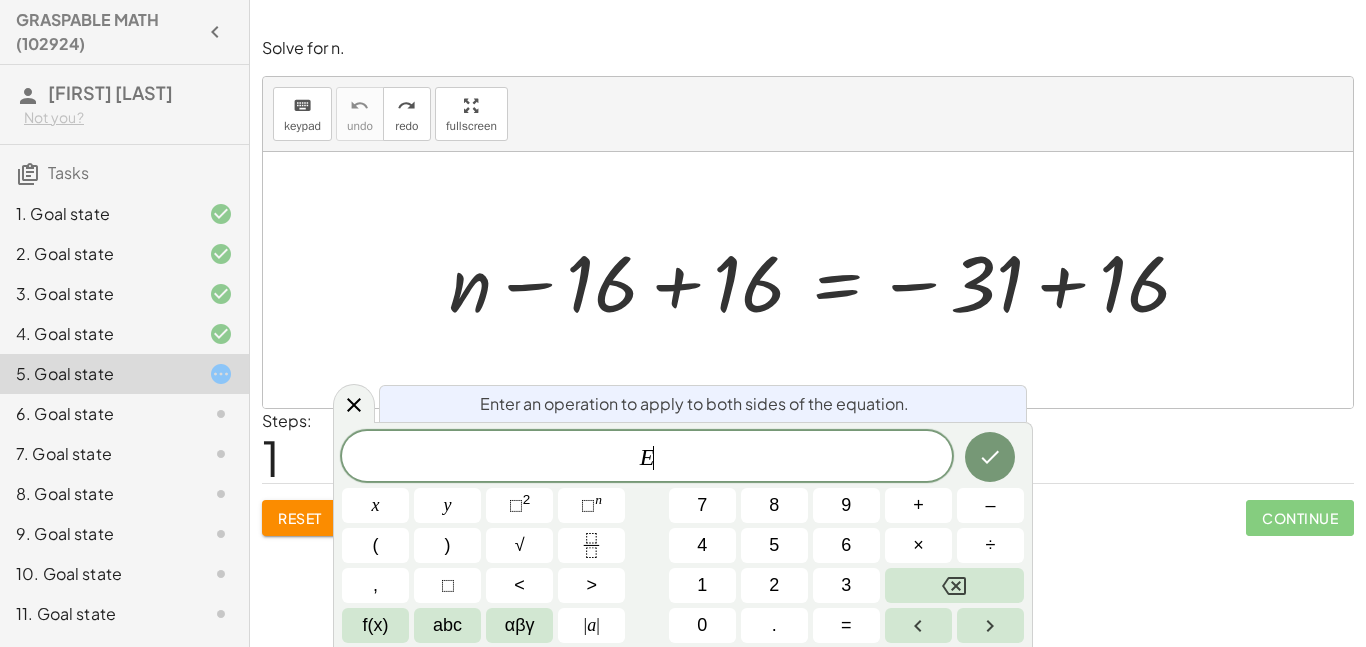 click at bounding box center (796, 280) 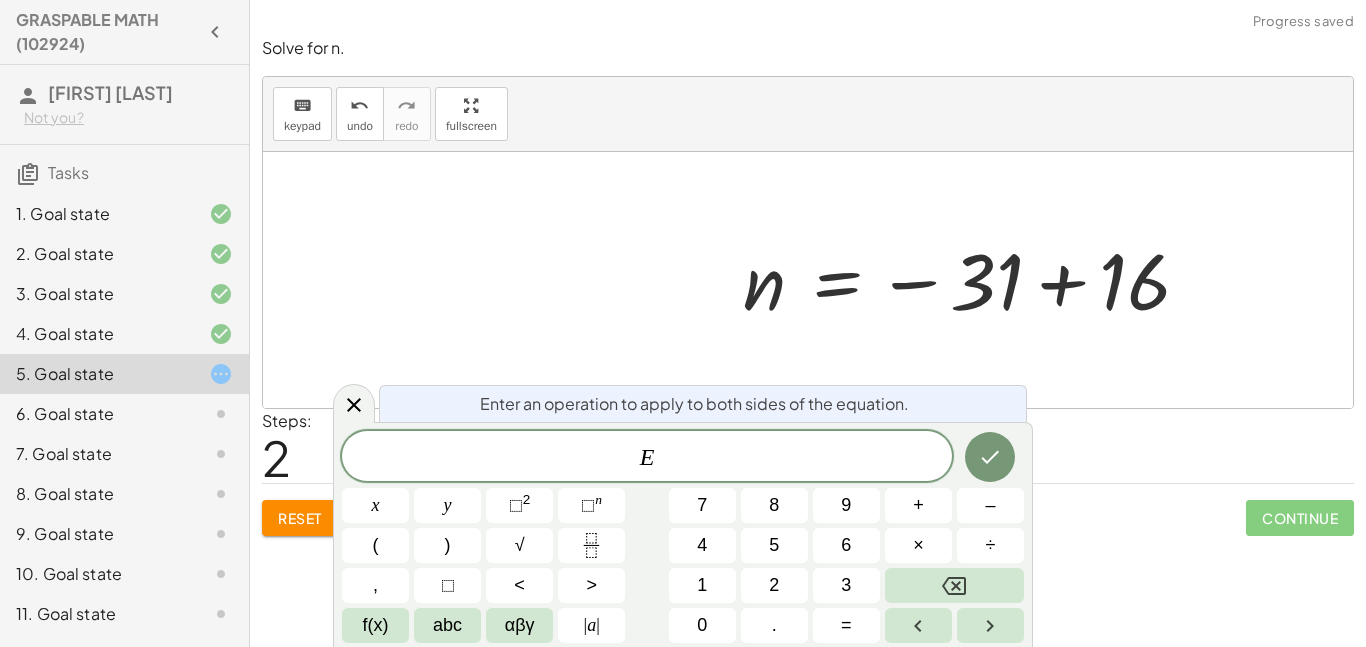 click at bounding box center (796, 280) 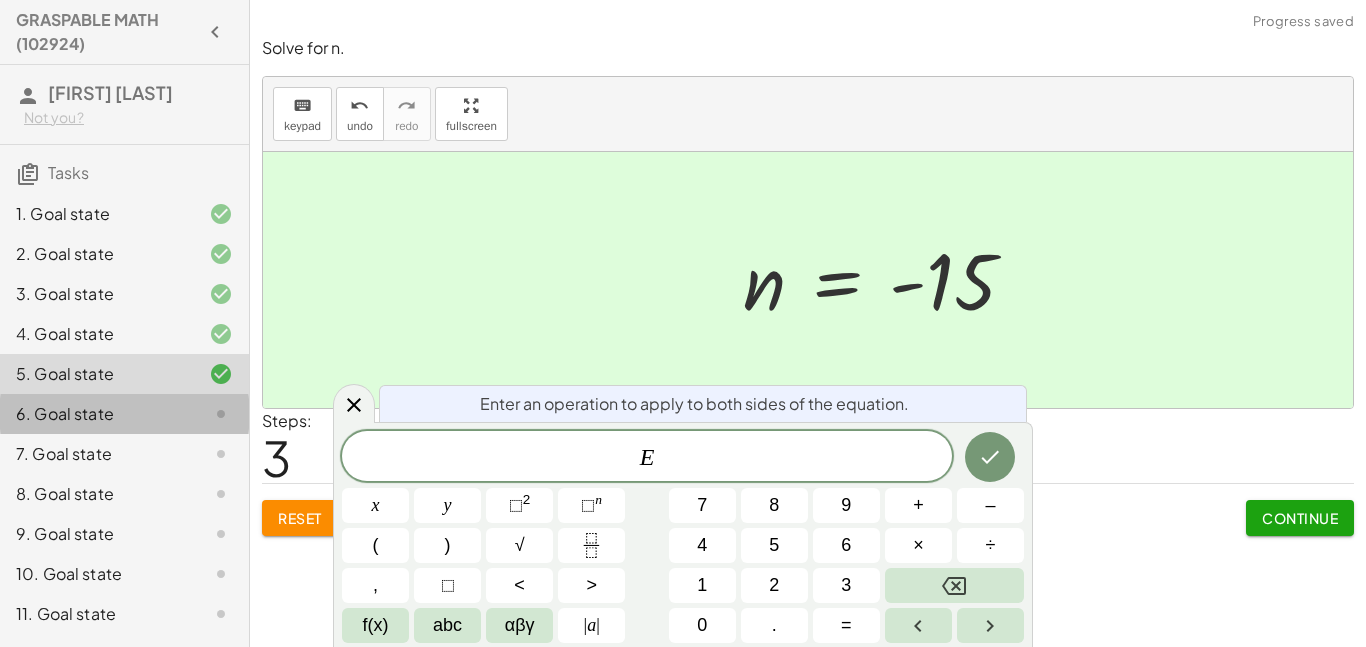 click on "6. Goal state" 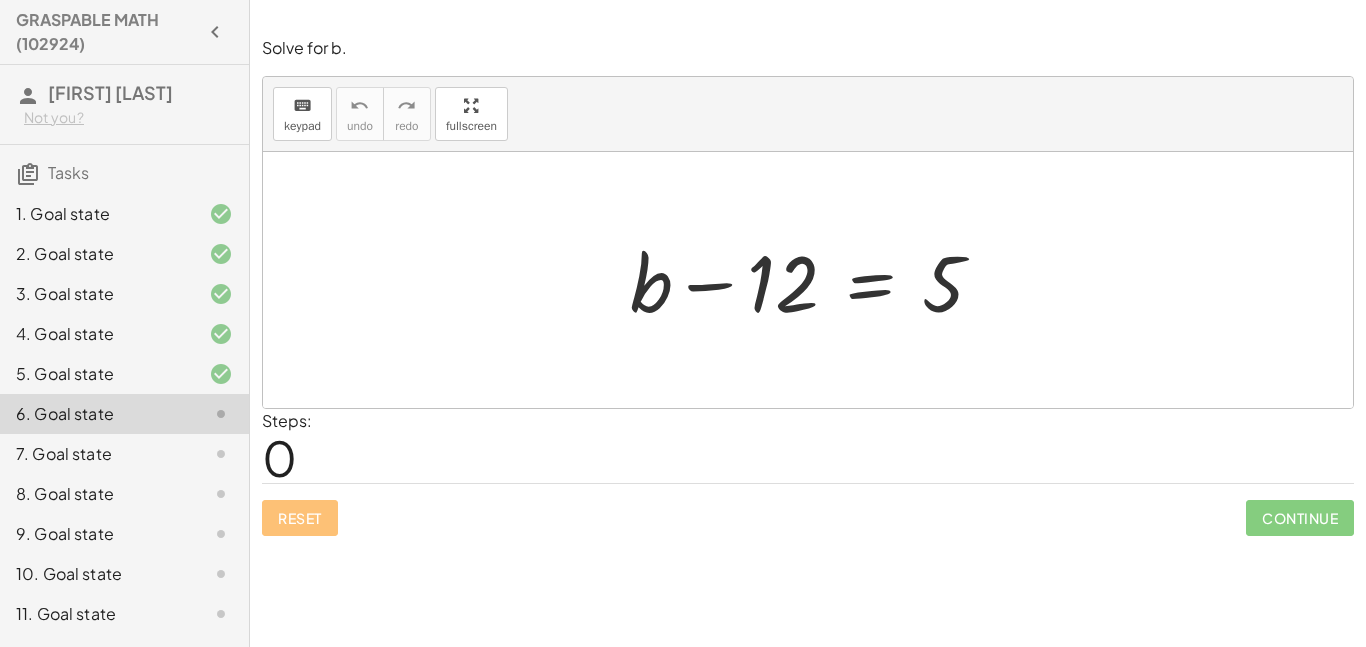 click at bounding box center (815, 280) 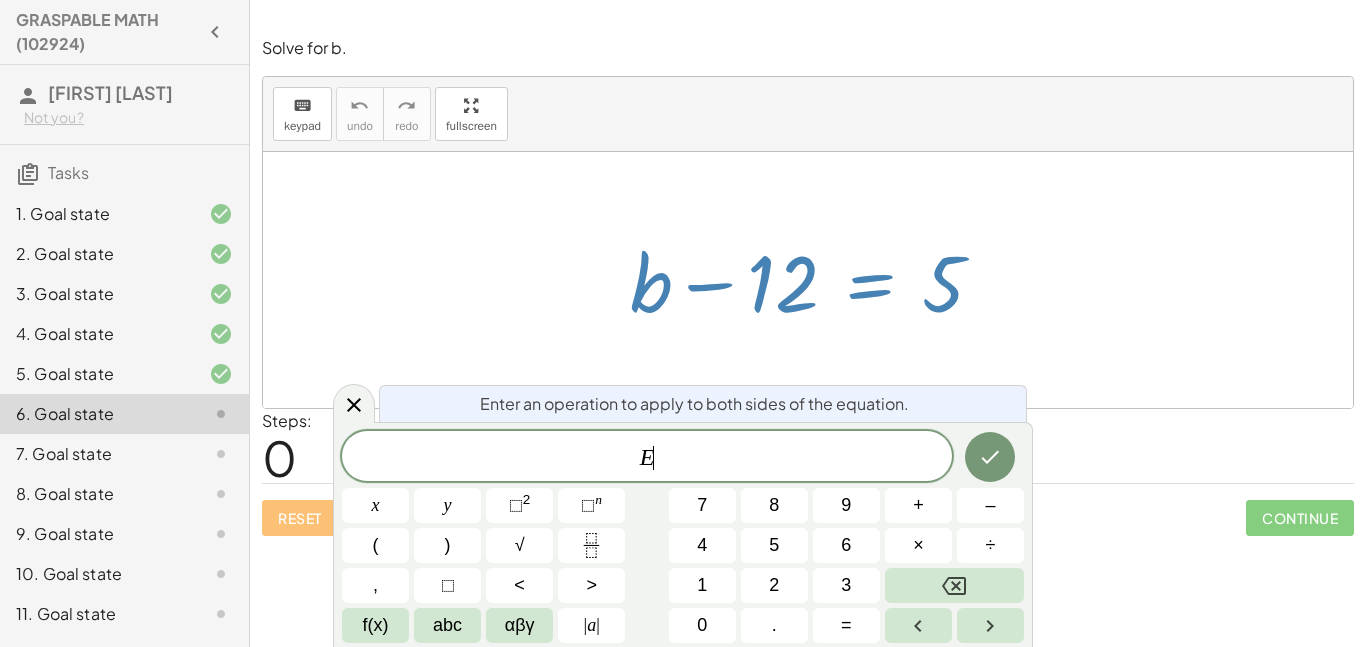 scroll, scrollTop: 2, scrollLeft: 0, axis: vertical 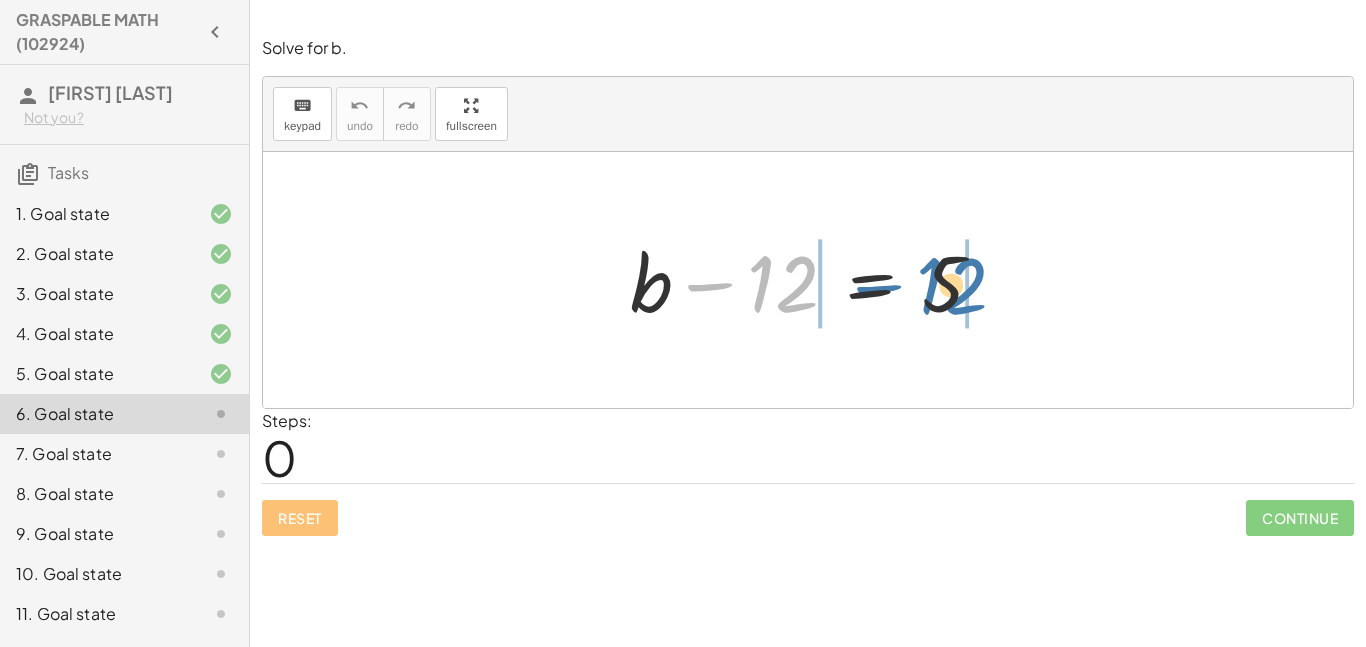 drag, startPoint x: 803, startPoint y: 287, endPoint x: 972, endPoint y: 287, distance: 169 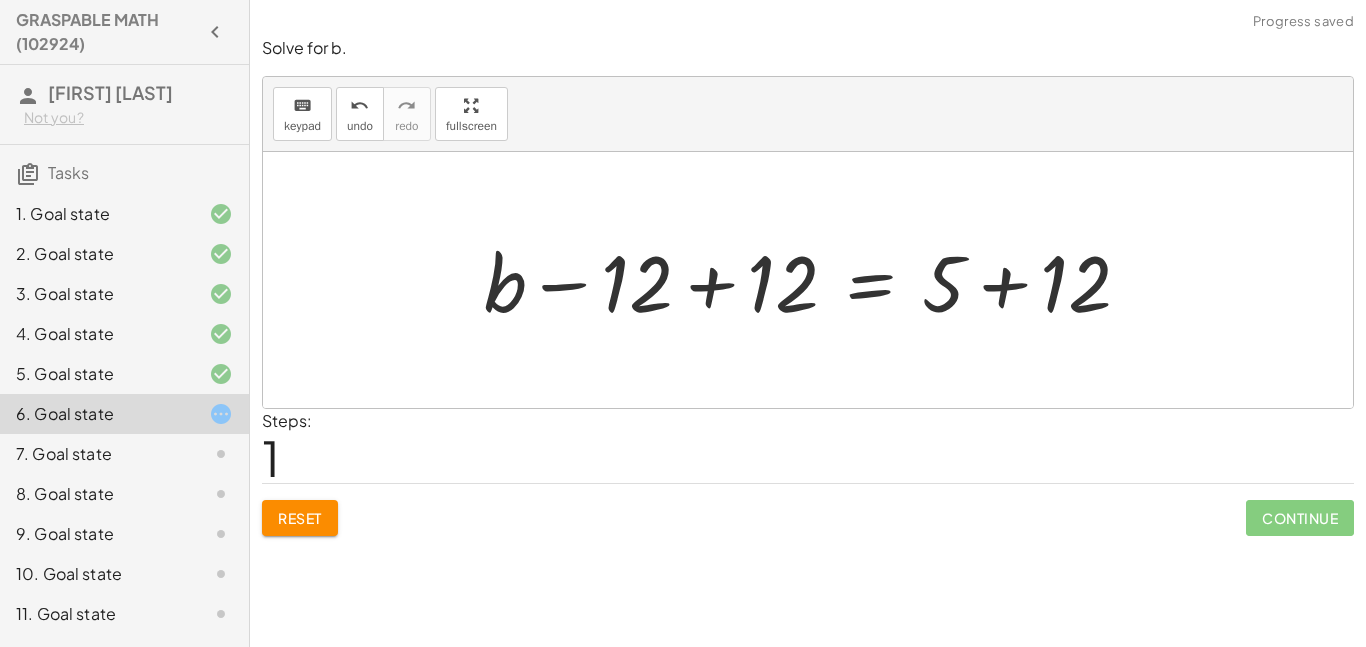 click at bounding box center (815, 280) 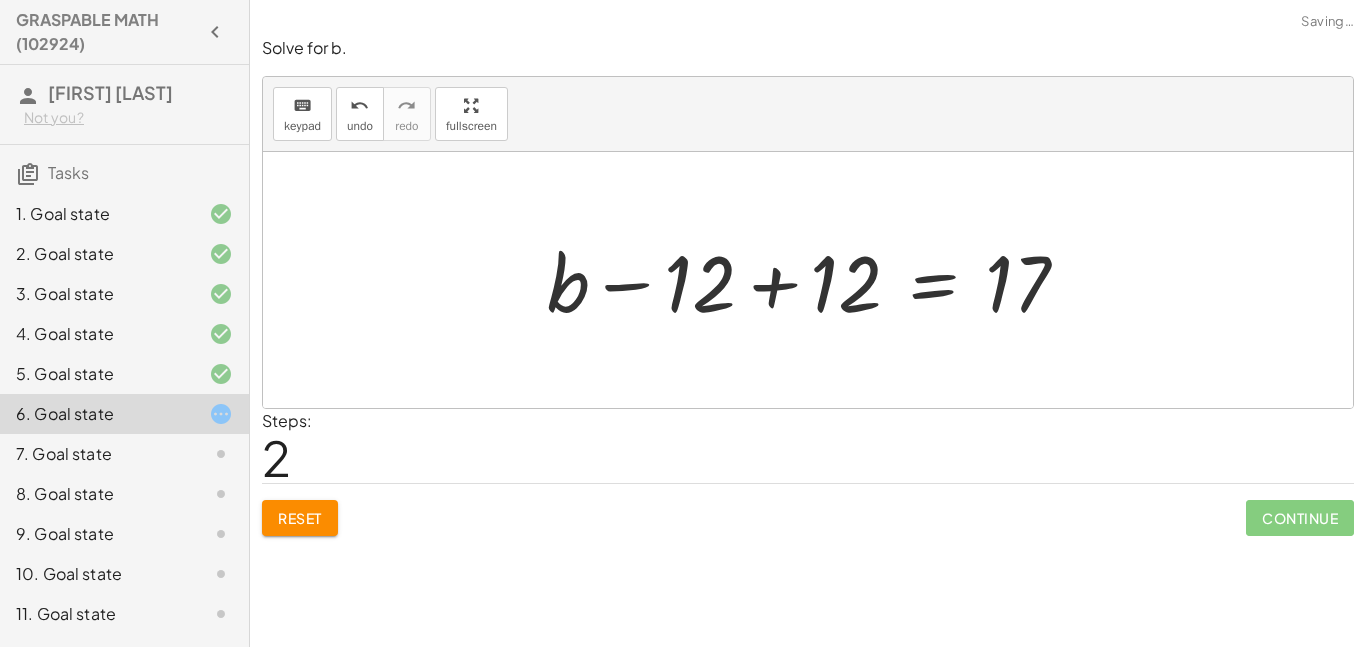 click at bounding box center (816, 280) 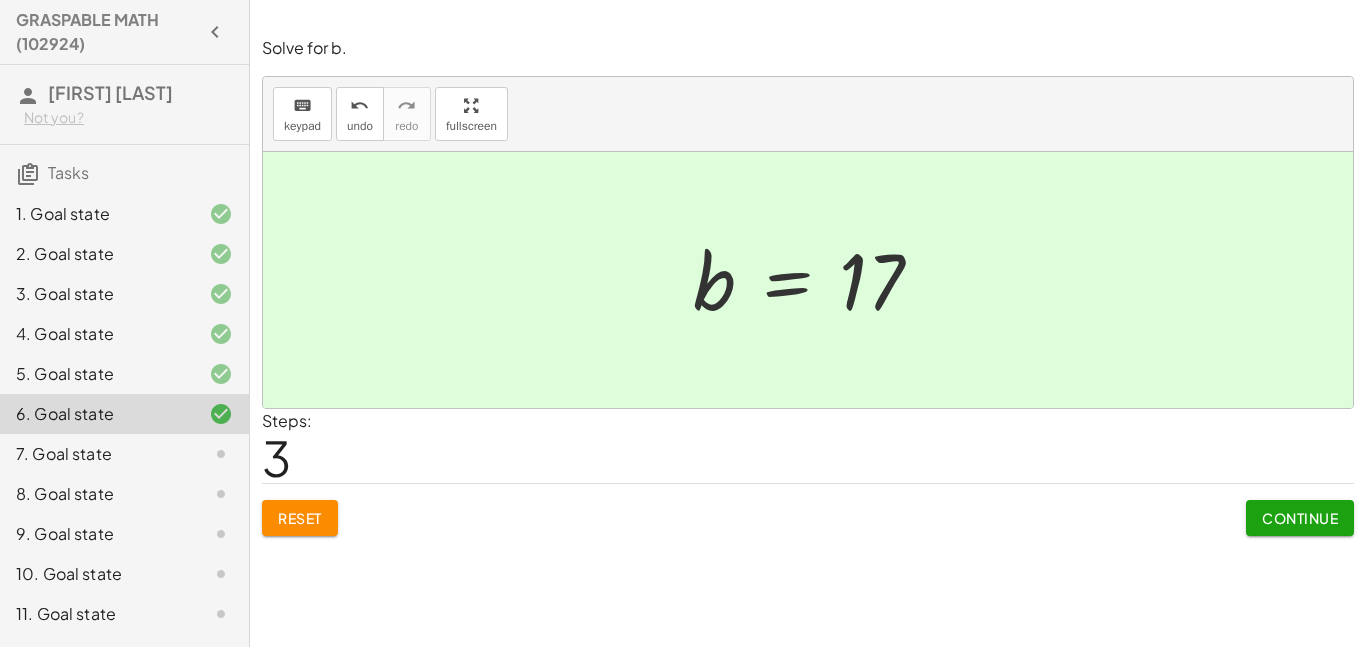 click on "7. Goal state" 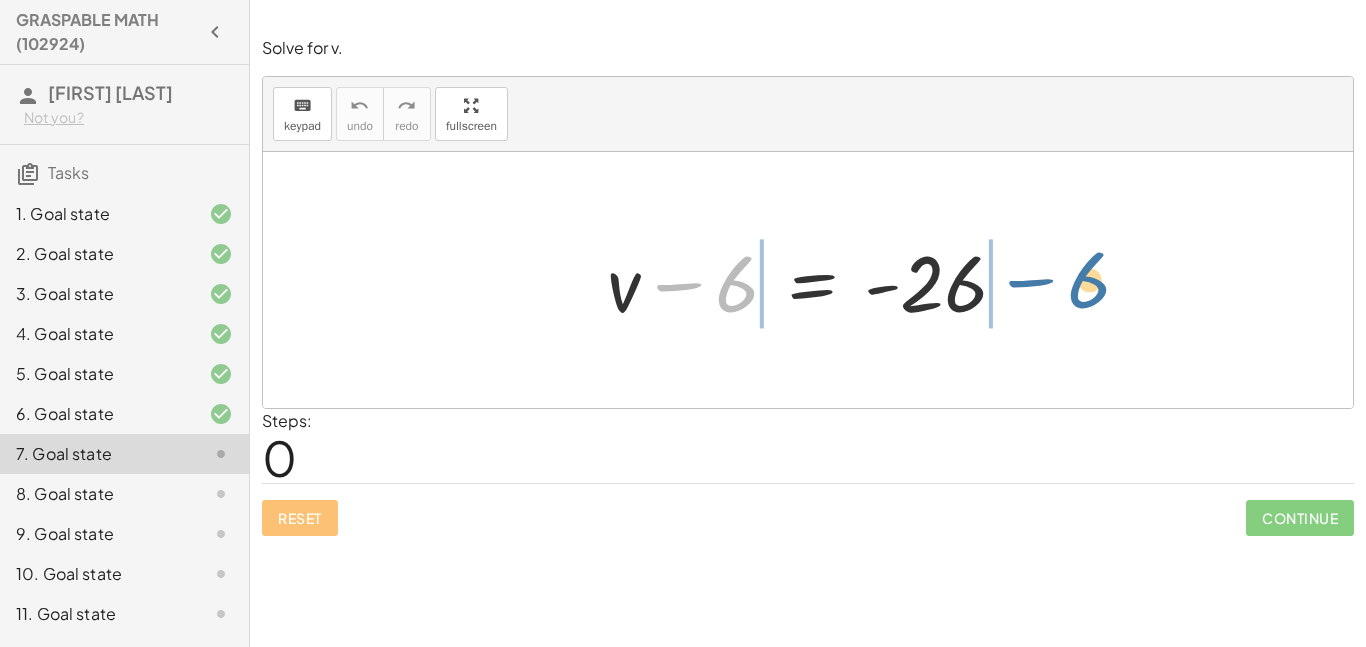 drag, startPoint x: 732, startPoint y: 300, endPoint x: 1087, endPoint y: 296, distance: 355.02252 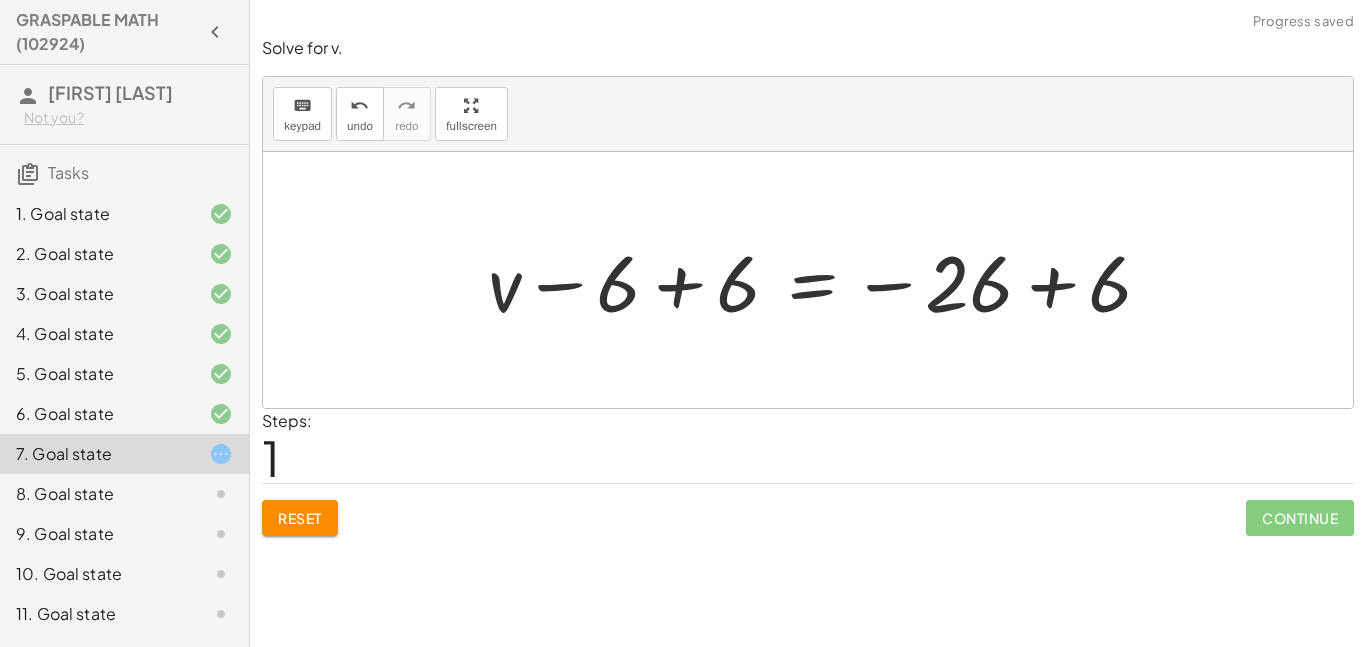 click at bounding box center [828, 280] 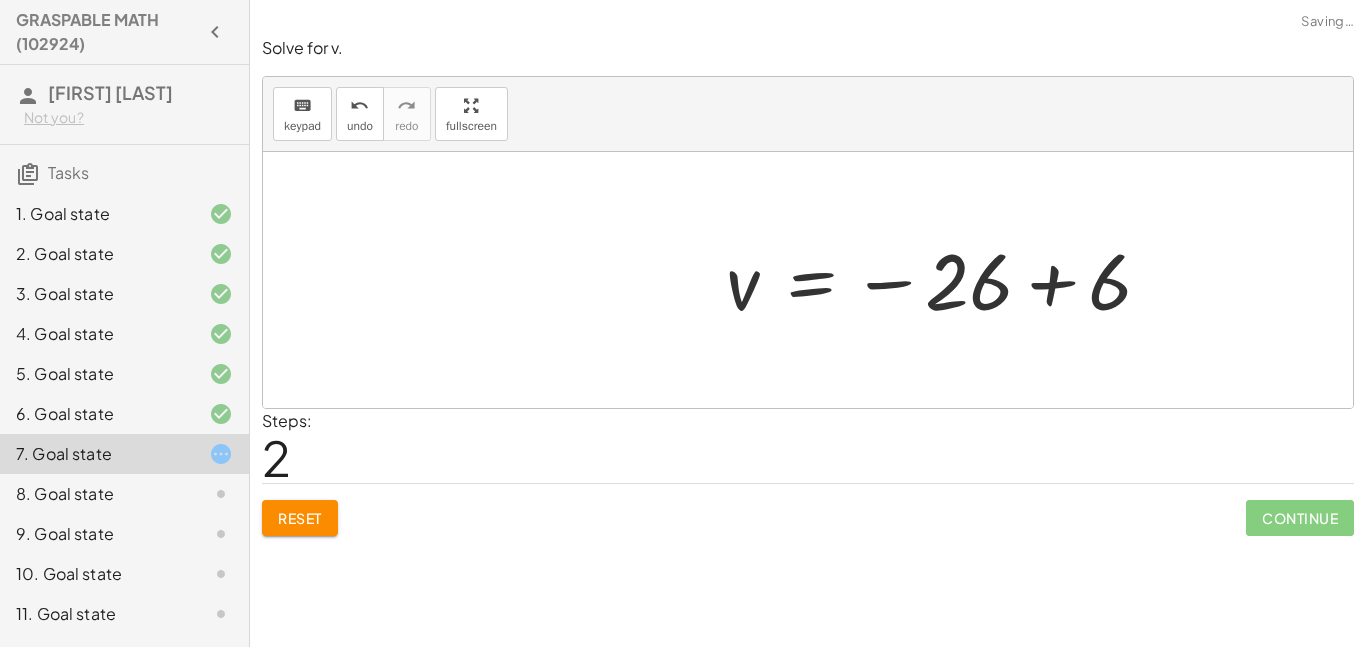 click at bounding box center (946, 280) 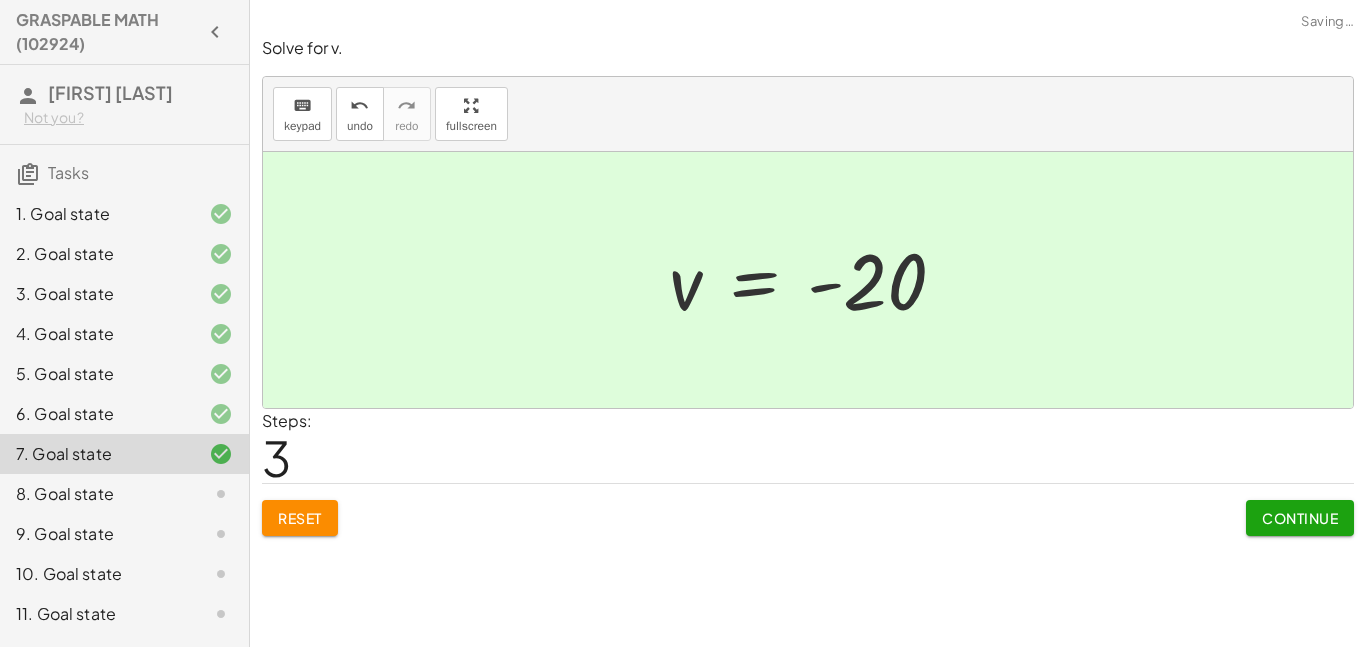 click 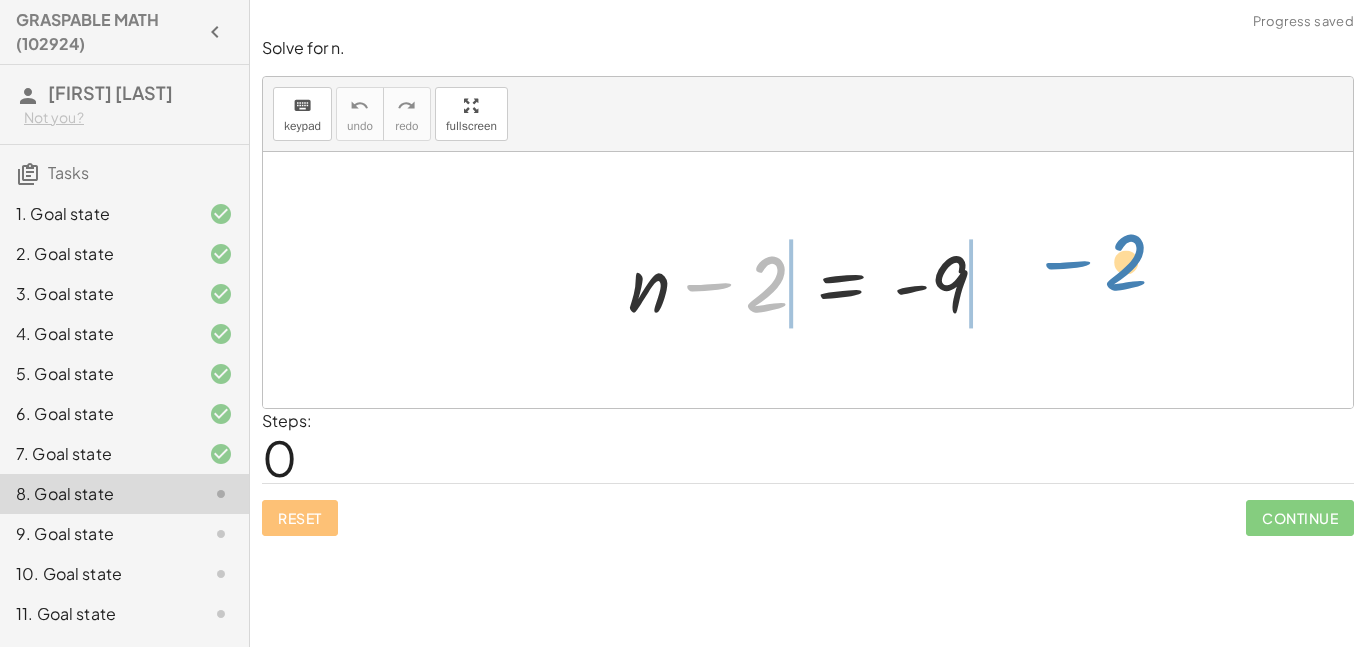 drag, startPoint x: 789, startPoint y: 261, endPoint x: 1143, endPoint y: 239, distance: 354.68295 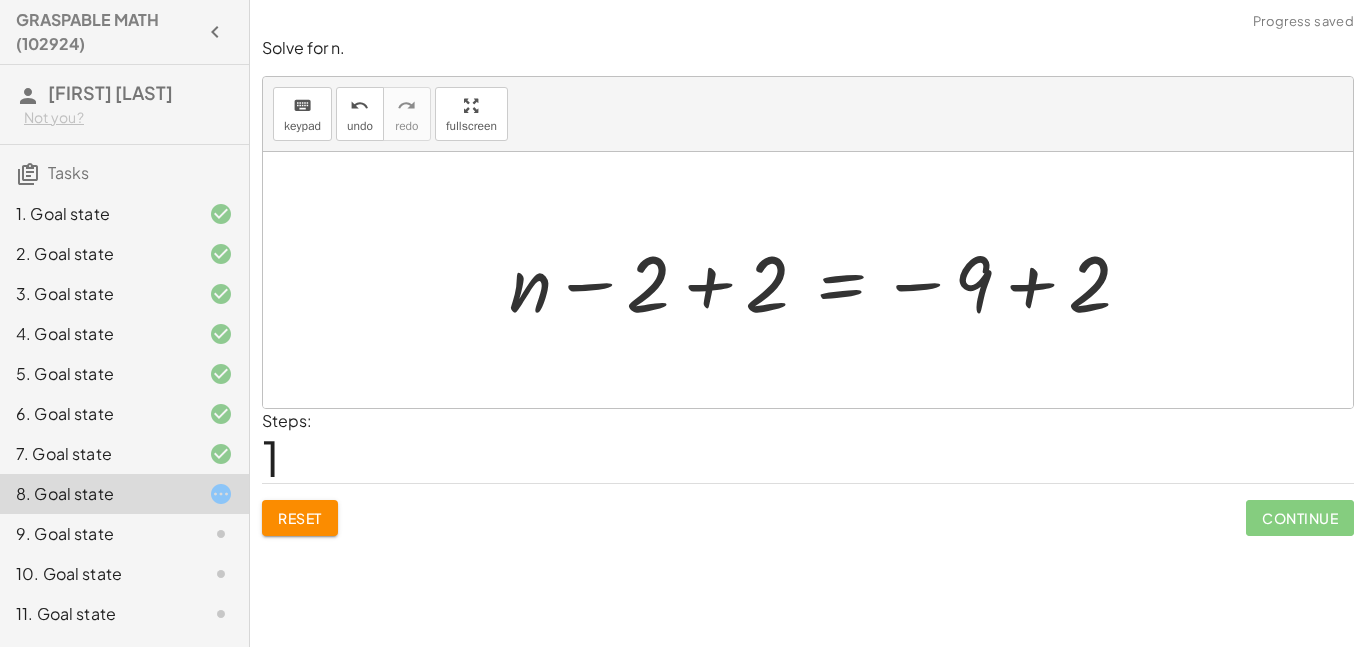 click at bounding box center [828, 280] 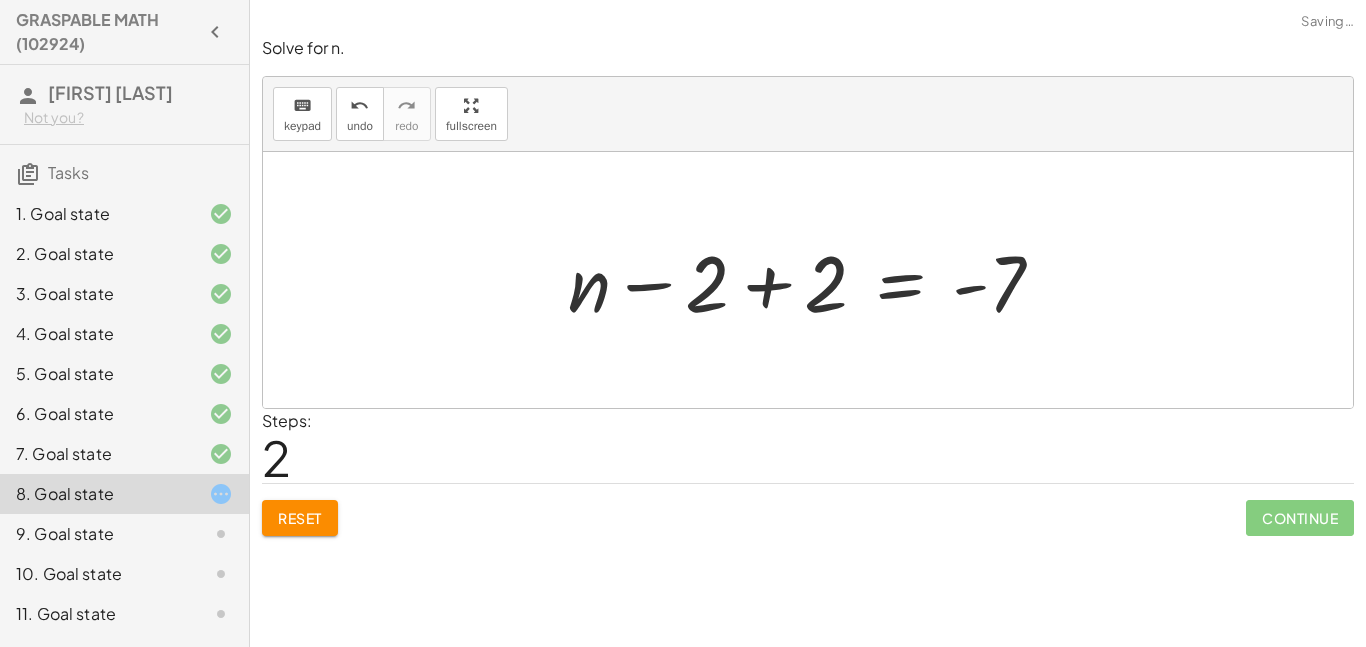 click at bounding box center (814, 280) 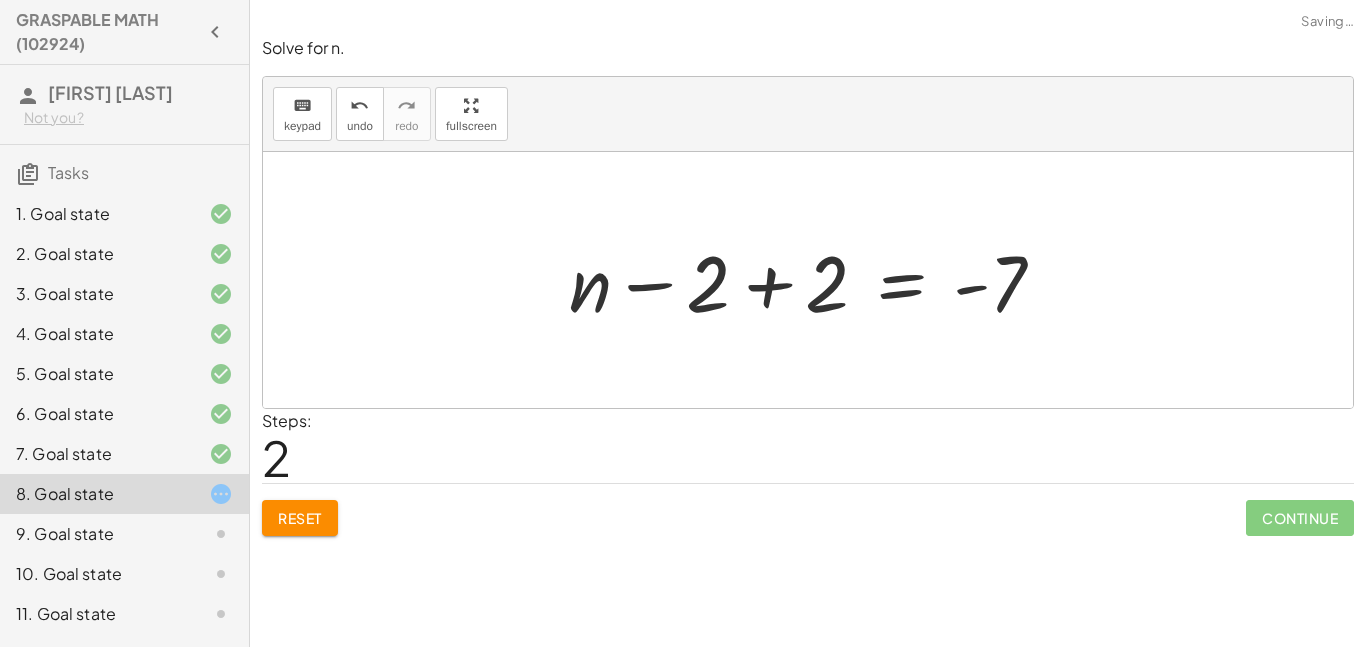 click at bounding box center [815, 280] 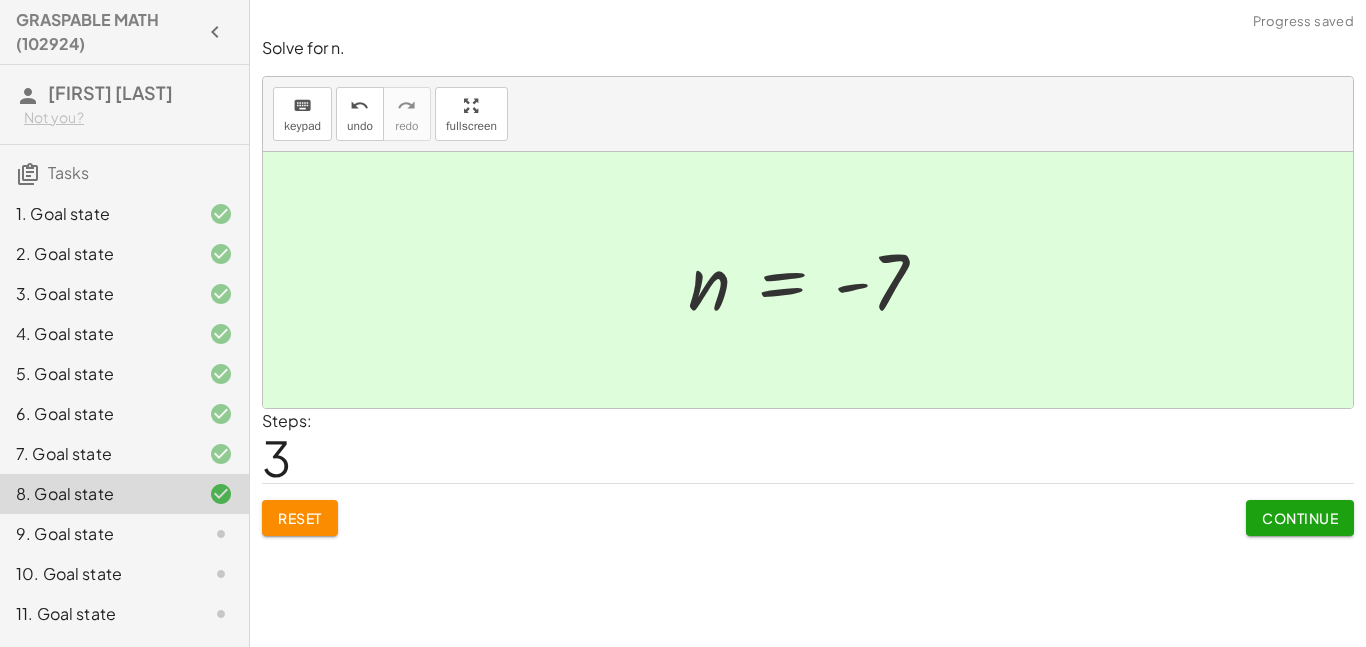 click 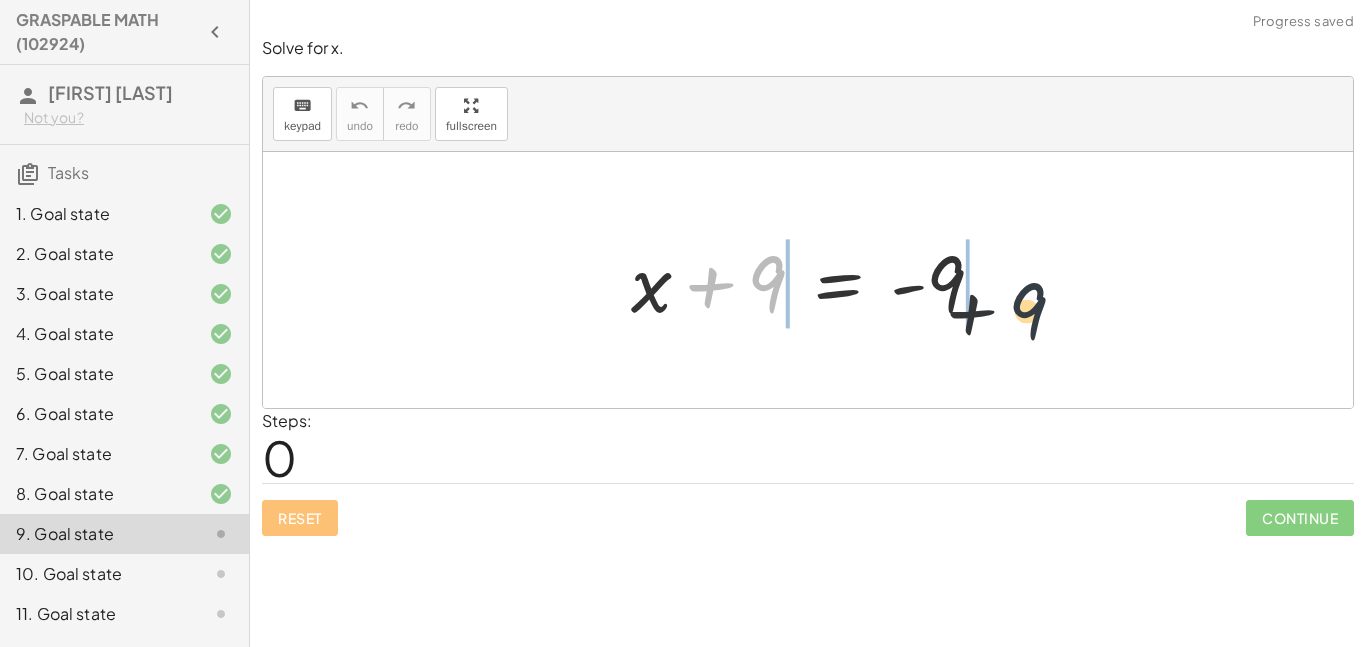 drag, startPoint x: 781, startPoint y: 290, endPoint x: 1091, endPoint y: 325, distance: 311.96954 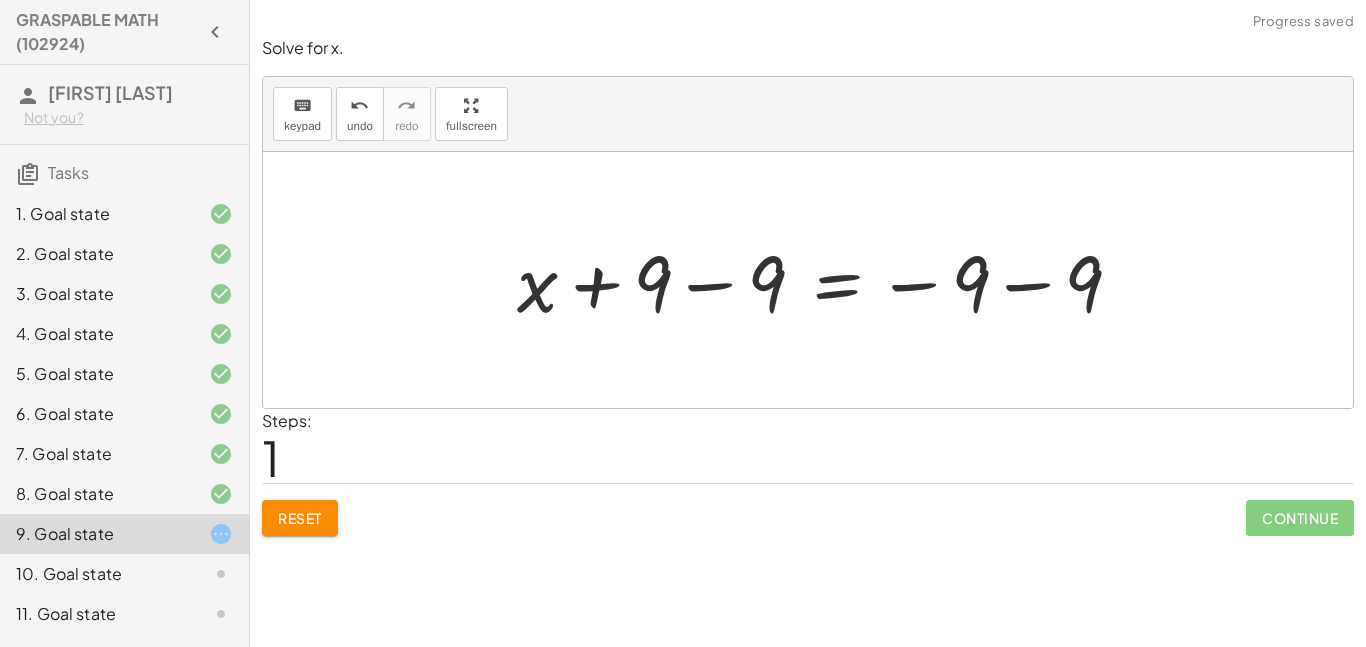 click at bounding box center (827, 280) 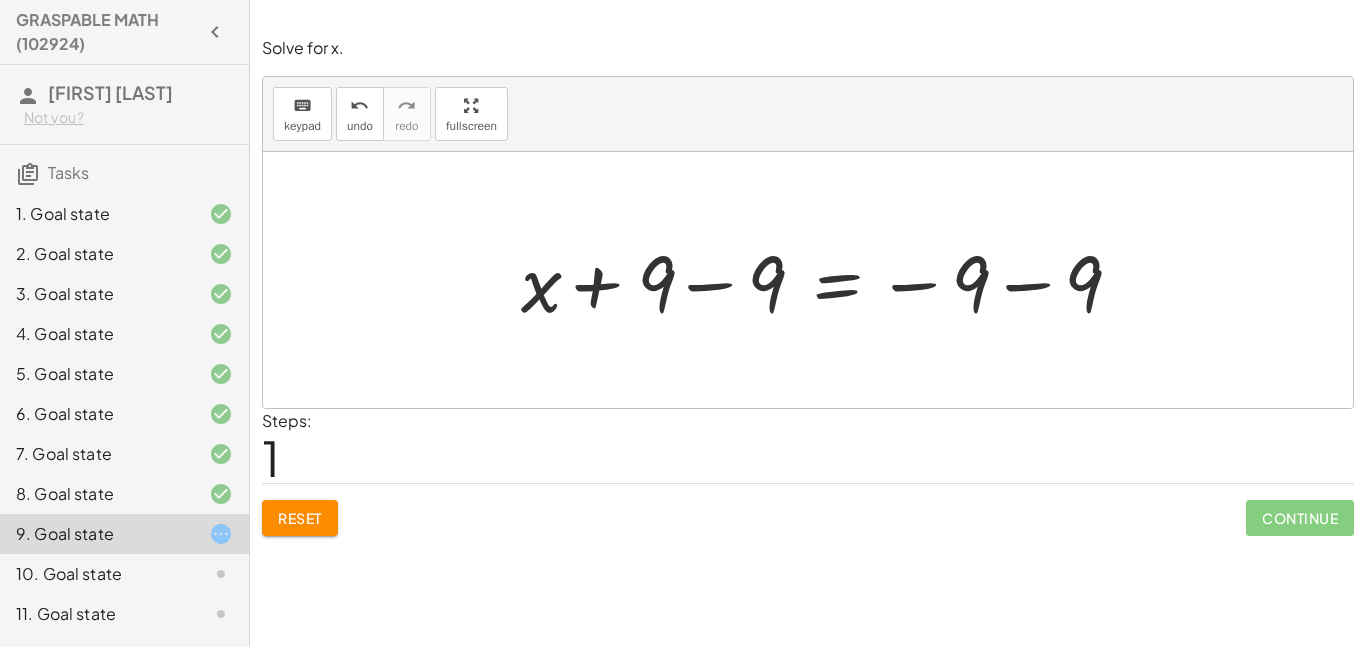 click at bounding box center (827, 280) 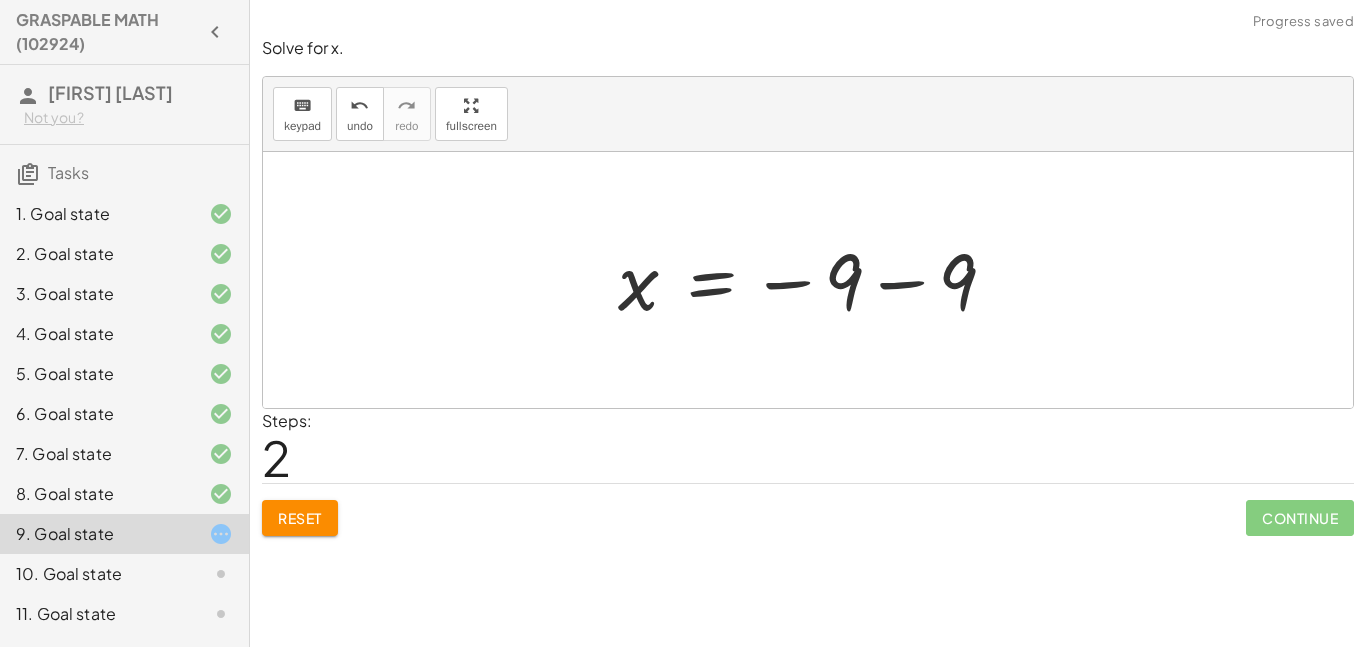 click at bounding box center (815, 280) 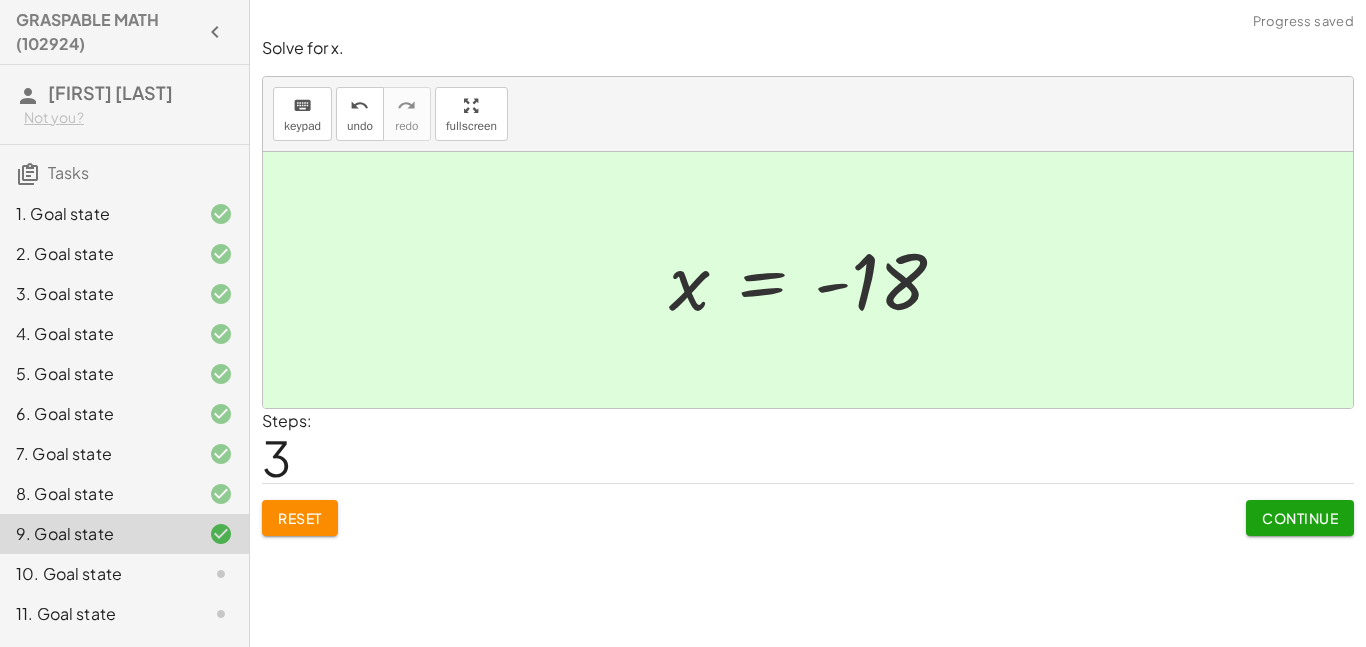 click on "10. Goal state" 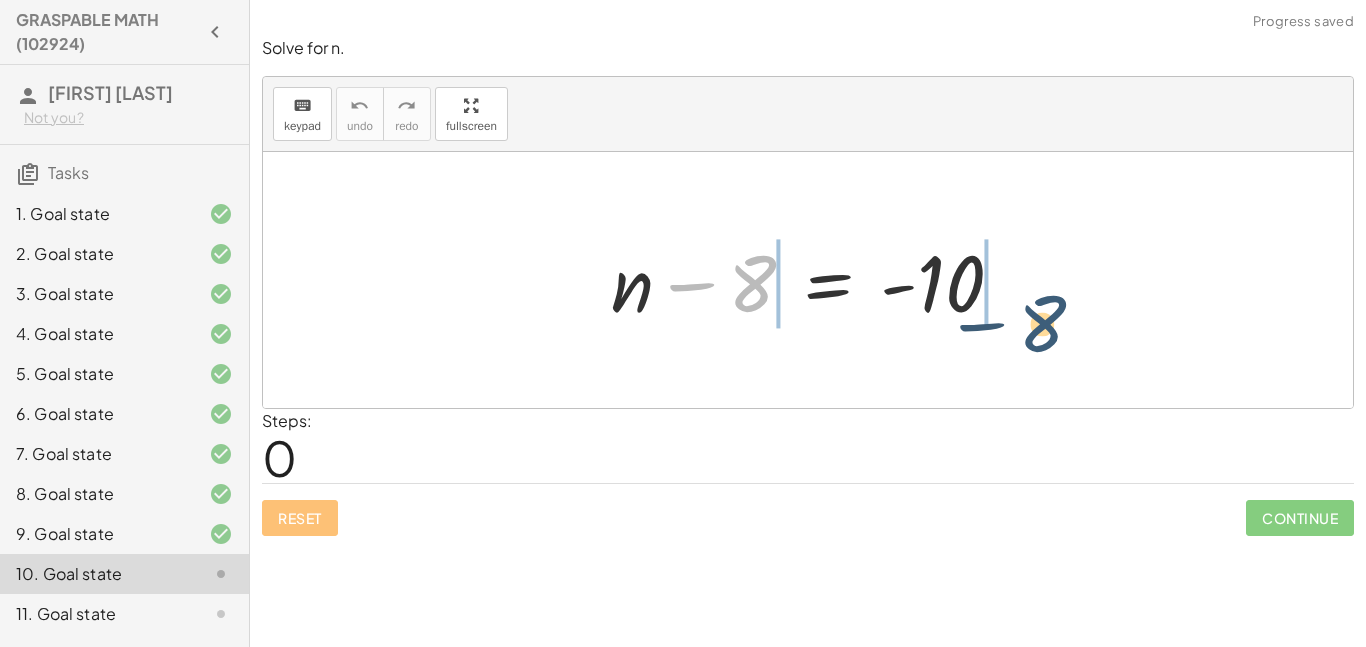 drag, startPoint x: 767, startPoint y: 254, endPoint x: 1057, endPoint y: 291, distance: 292.35083 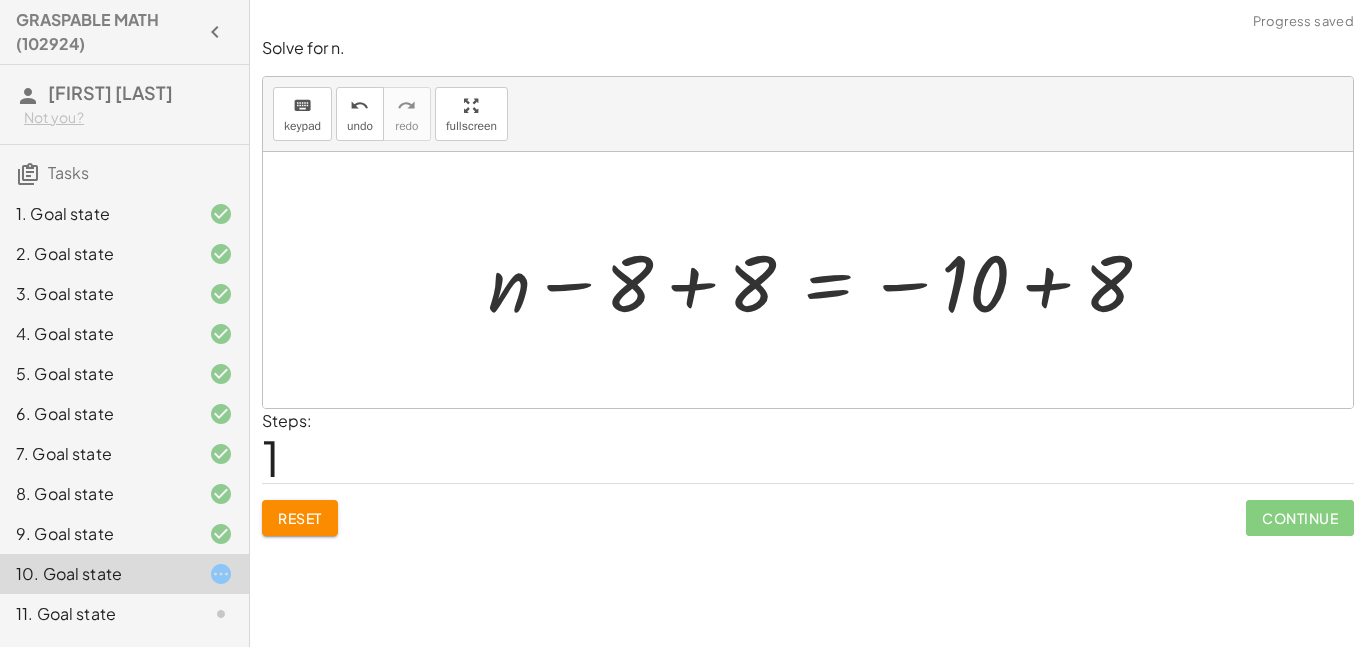 click at bounding box center [827, 280] 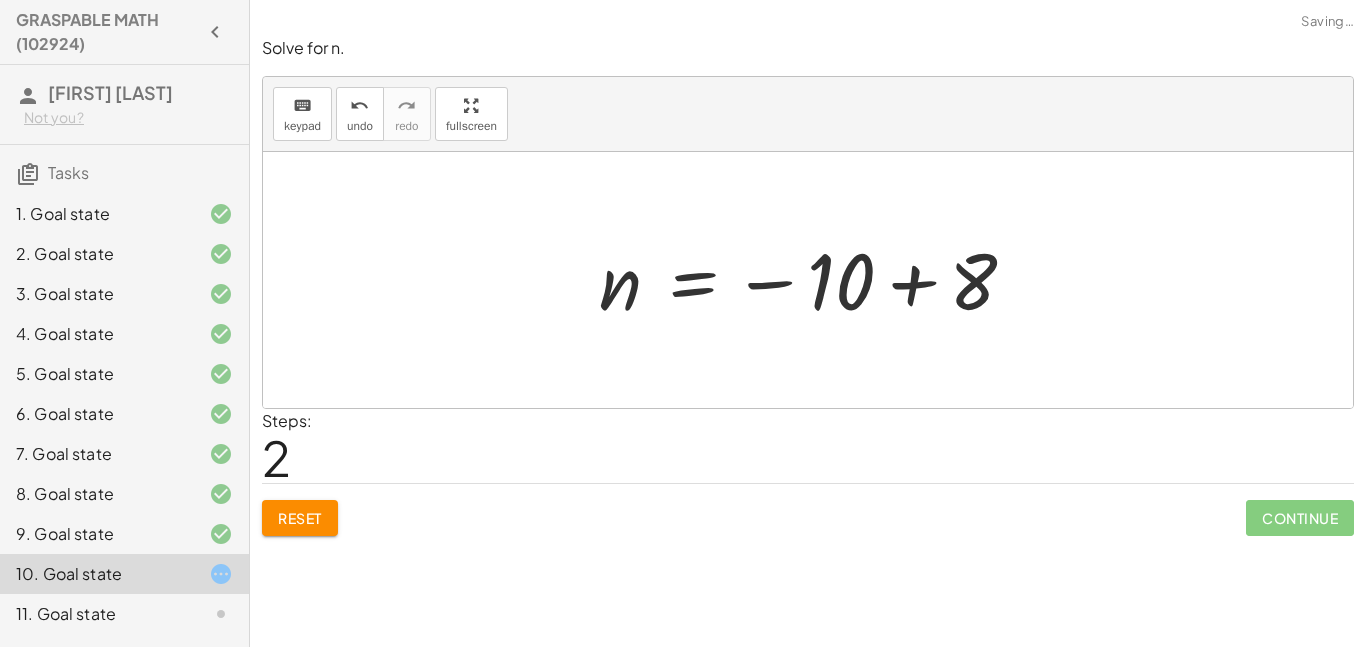 click at bounding box center [815, 280] 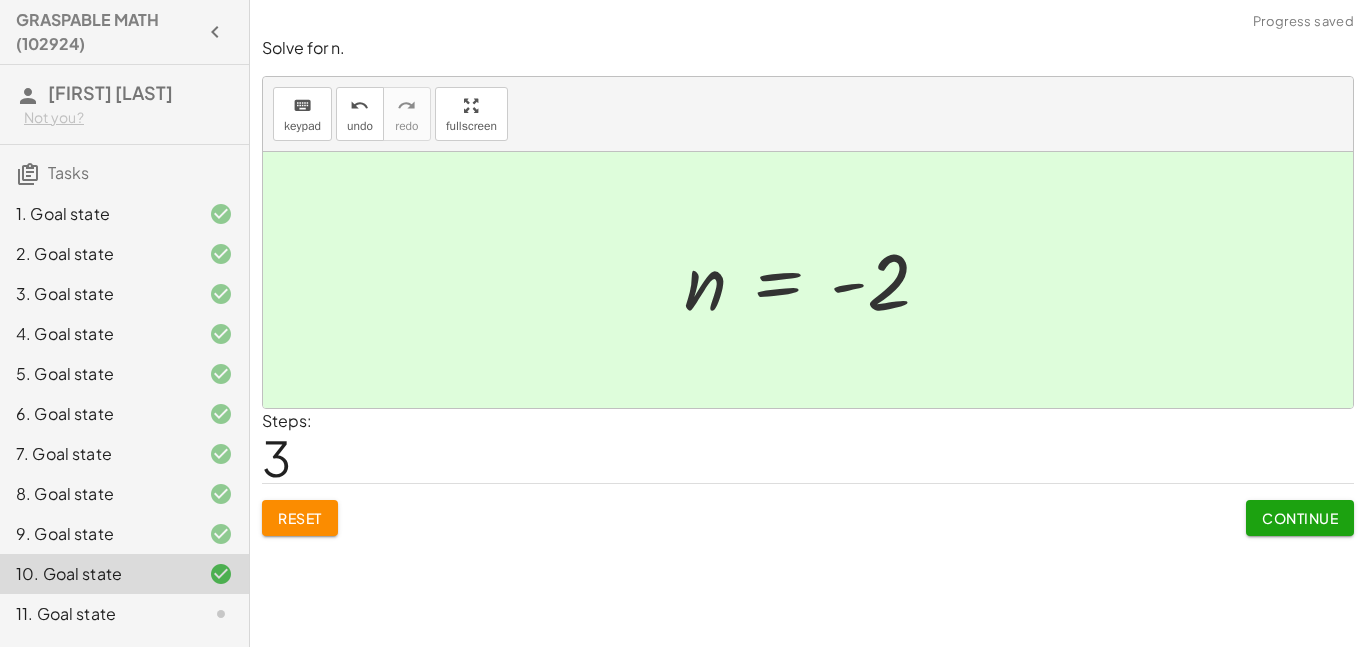 click on "11. Goal state" 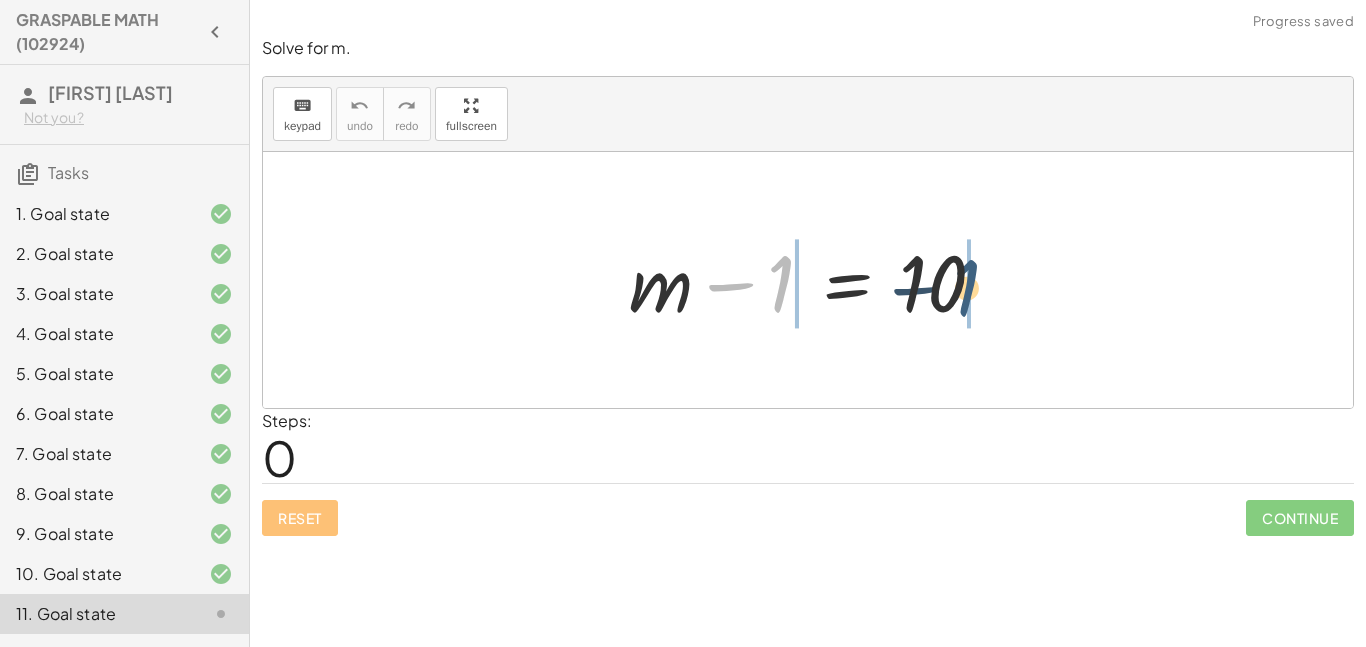drag, startPoint x: 782, startPoint y: 293, endPoint x: 1038, endPoint y: 294, distance: 256.00195 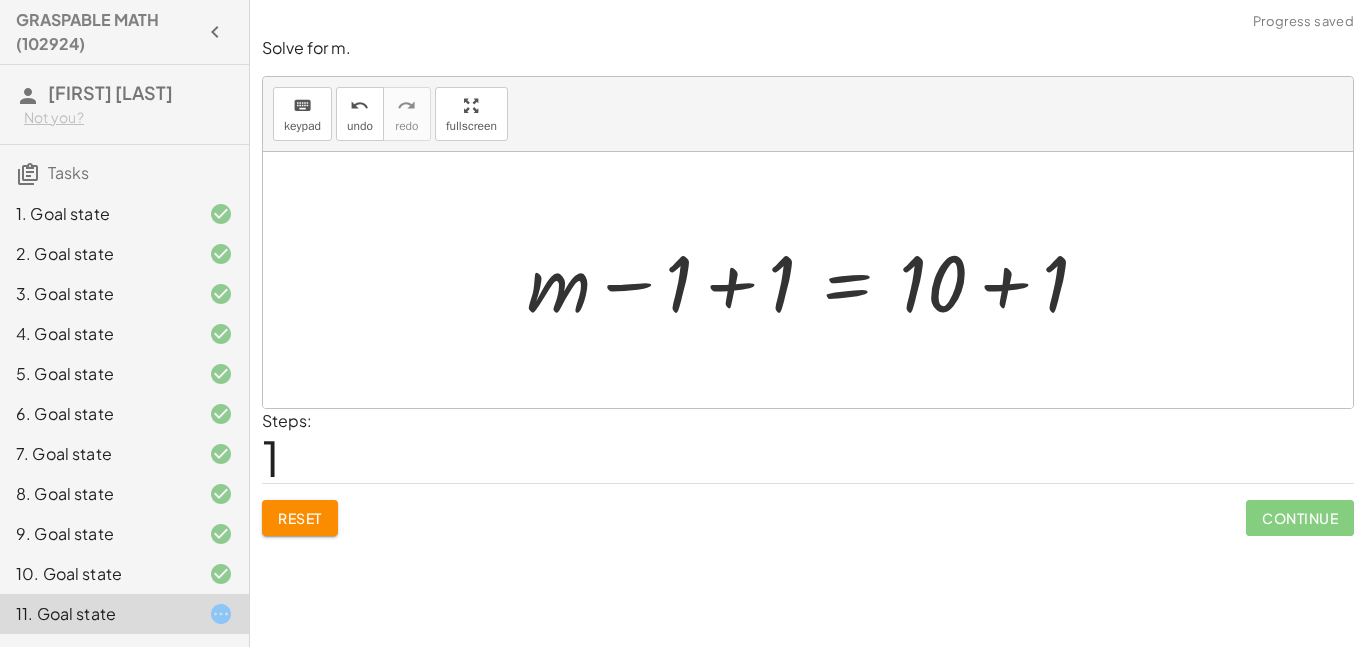click at bounding box center [815, 280] 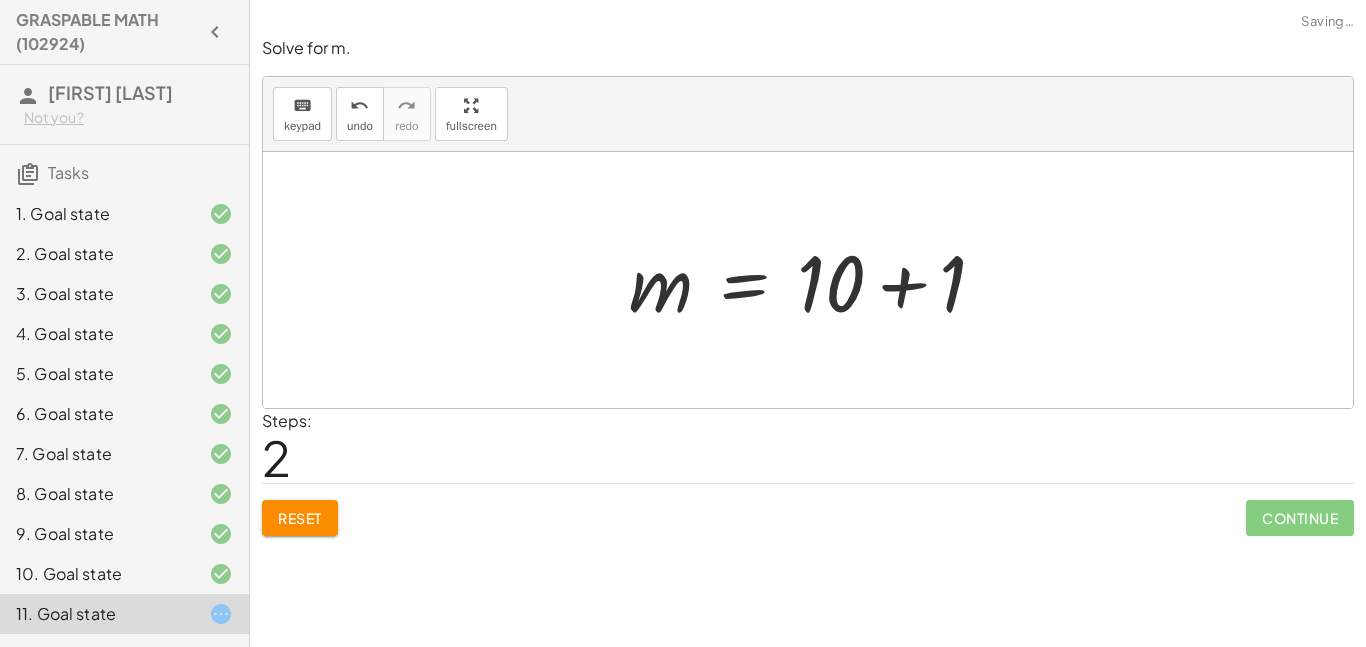 click at bounding box center [815, 280] 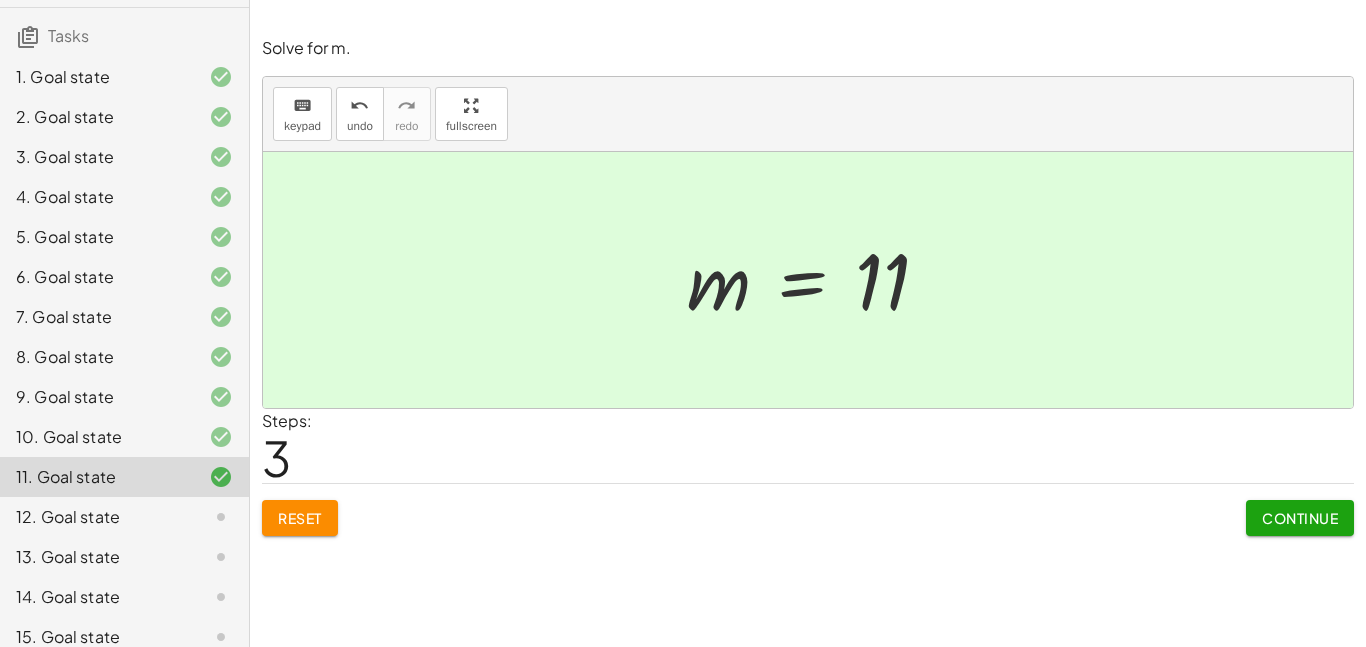scroll, scrollTop: 161, scrollLeft: 0, axis: vertical 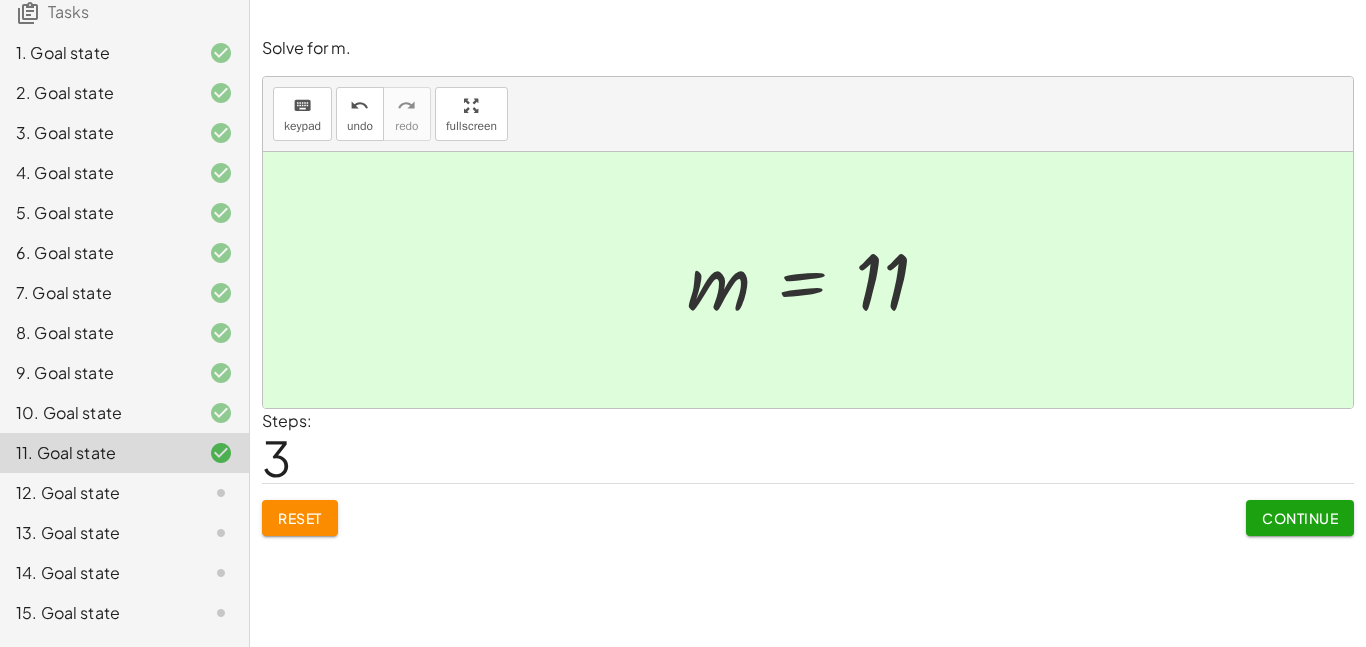 click on "12. Goal state" 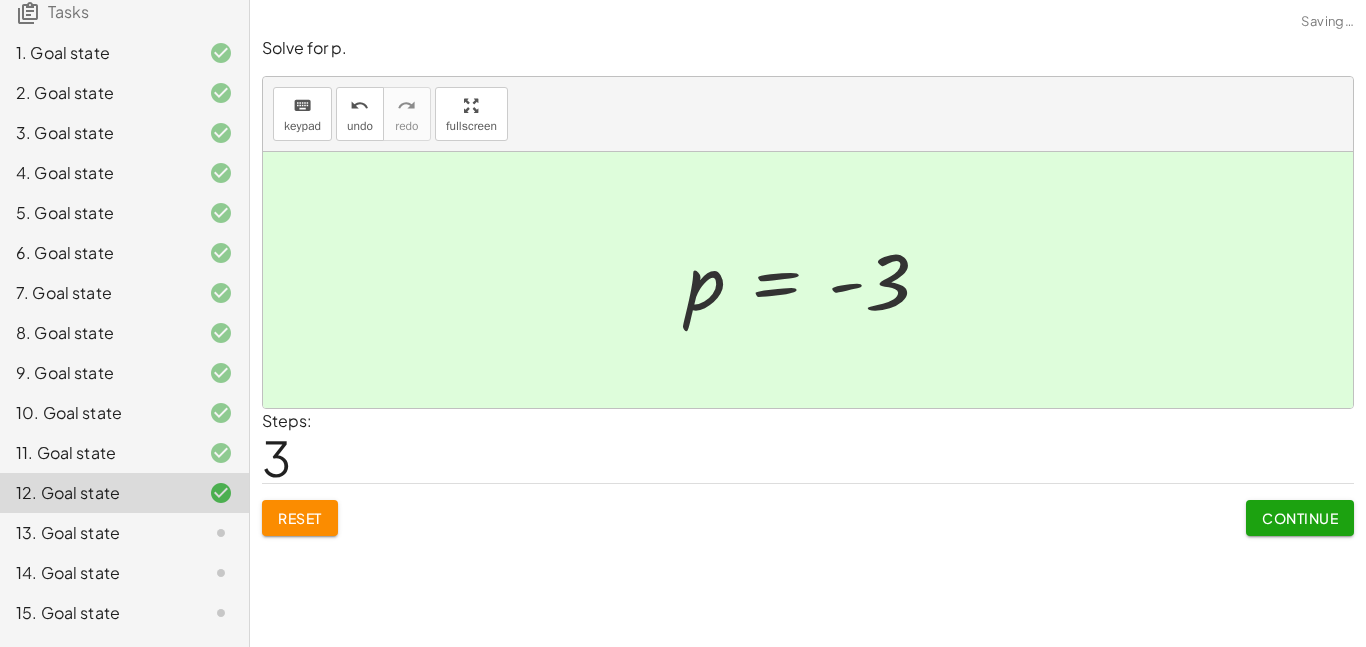scroll, scrollTop: 240, scrollLeft: 0, axis: vertical 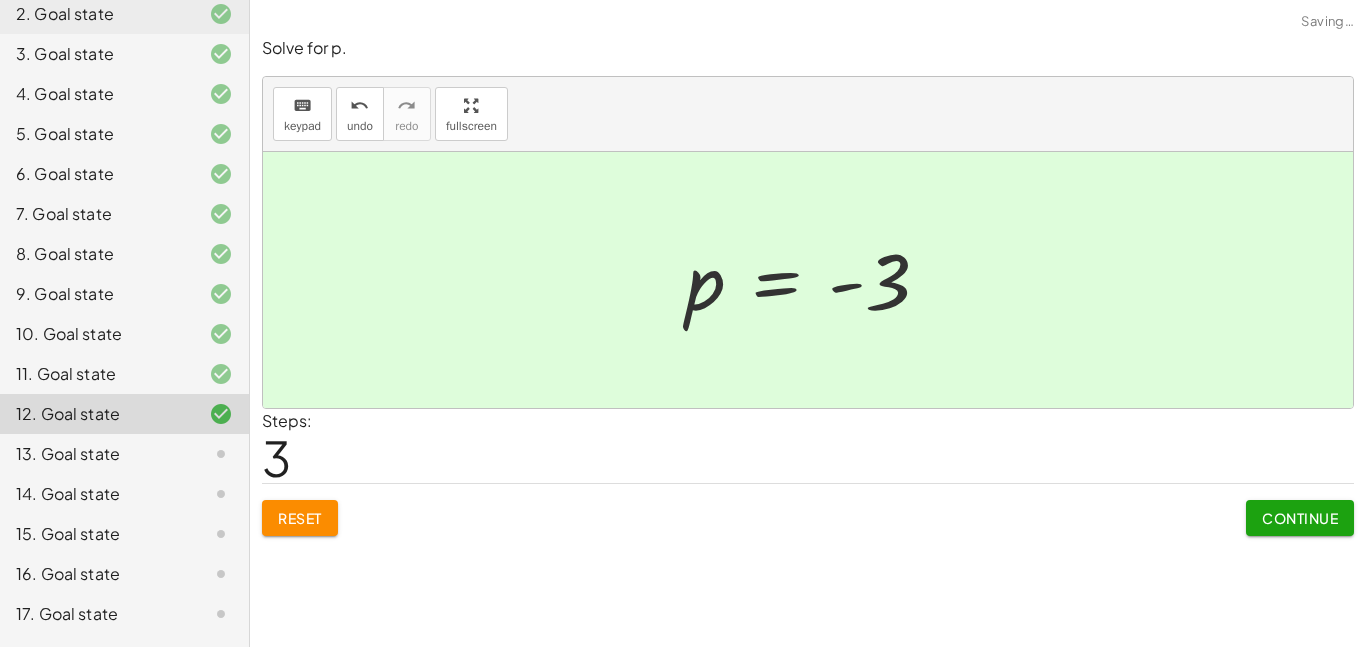 click on "13. Goal state" 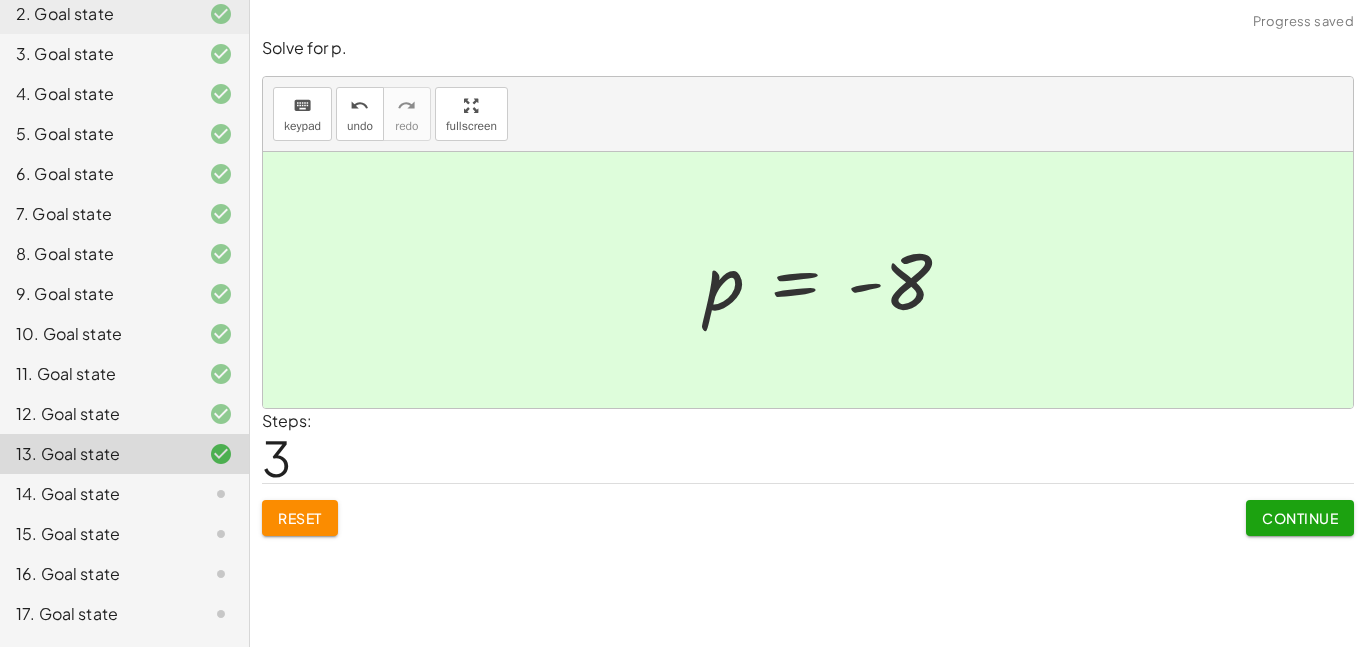 click on "15. Goal state" 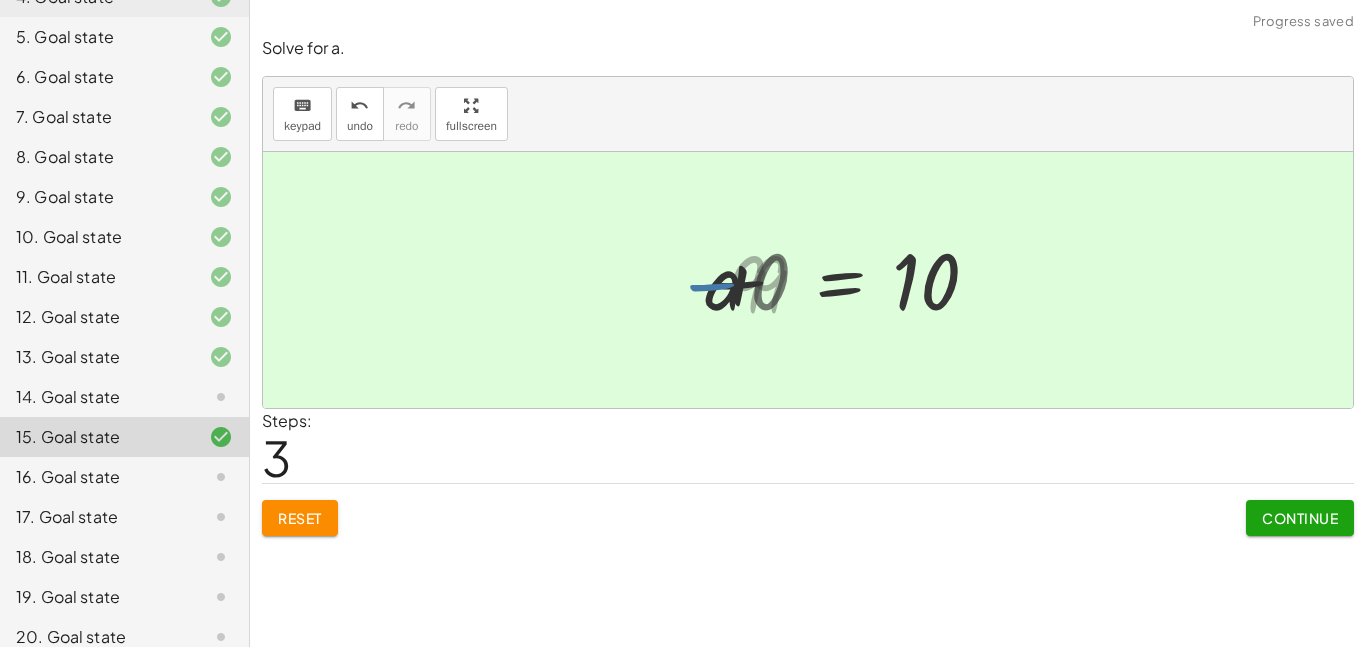 scroll, scrollTop: 343, scrollLeft: 0, axis: vertical 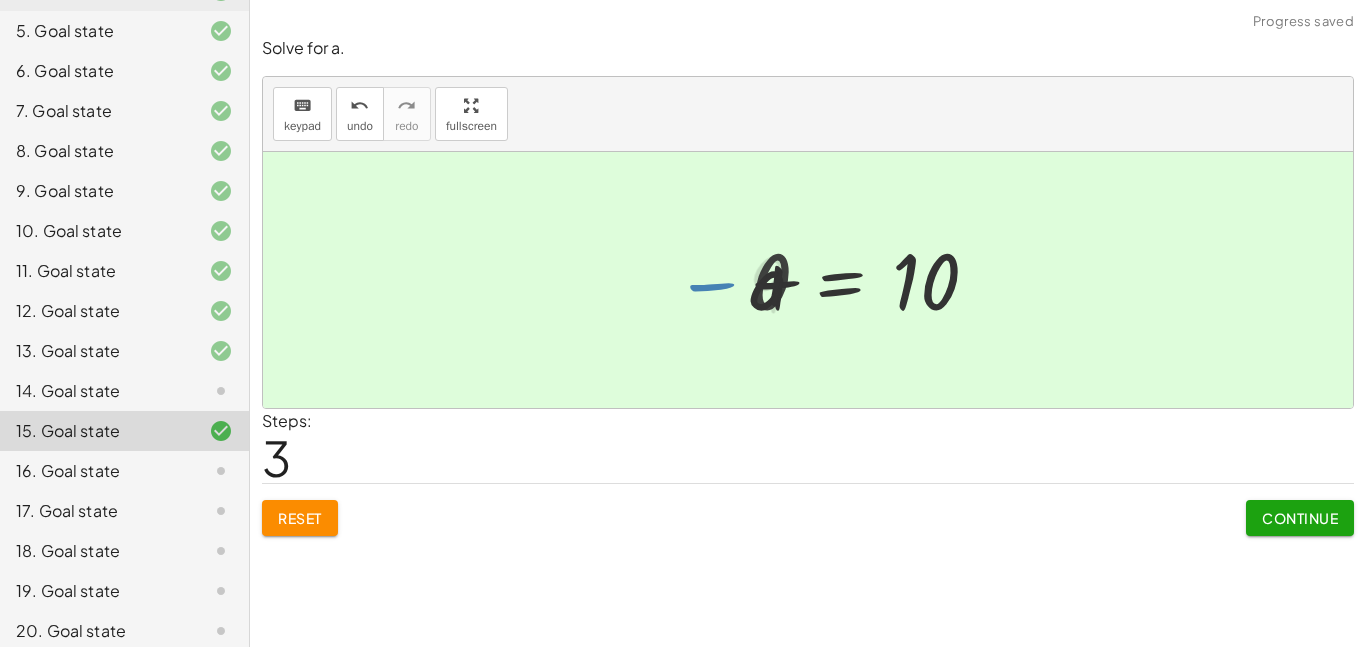 click on "16. Goal state" 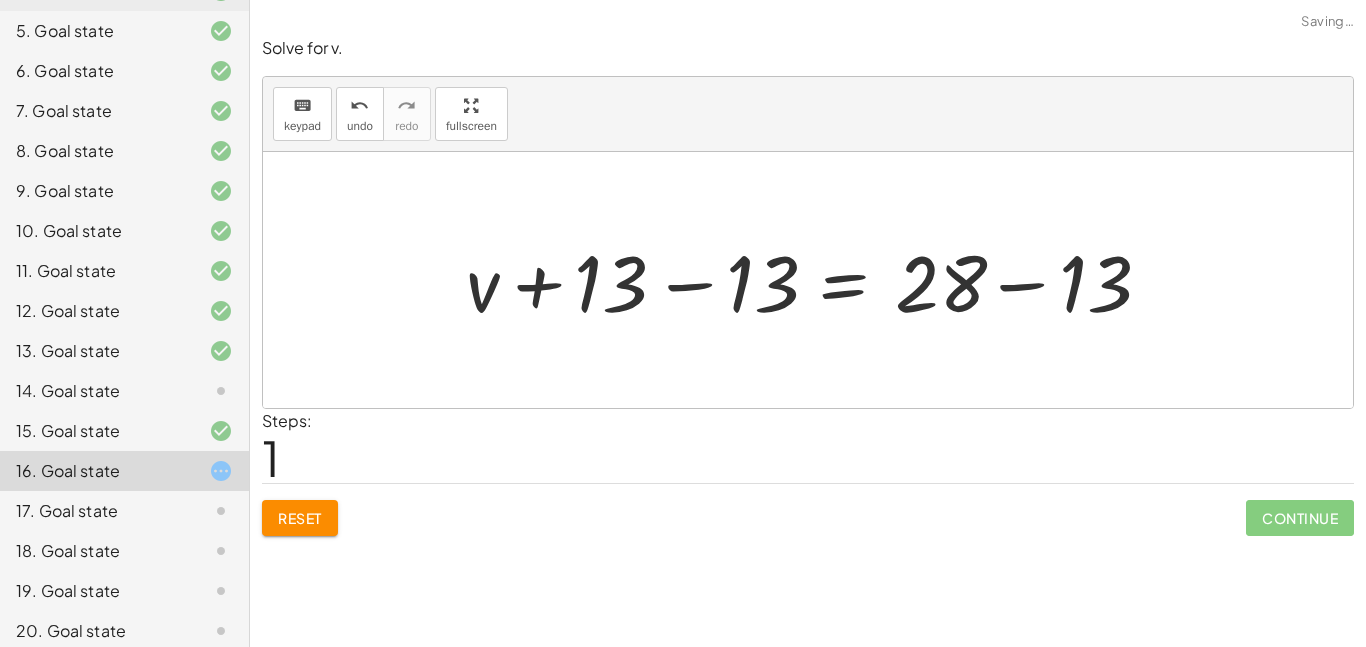 click on "14. Goal state" 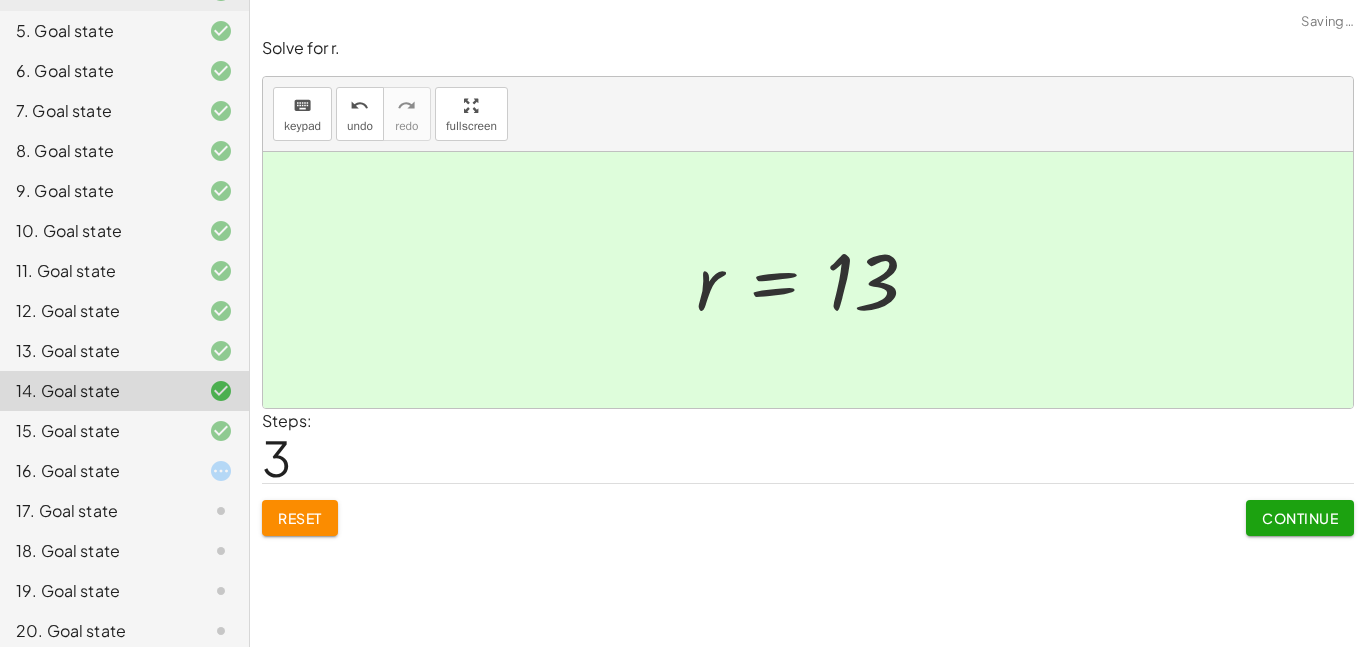 click on "16. Goal state" 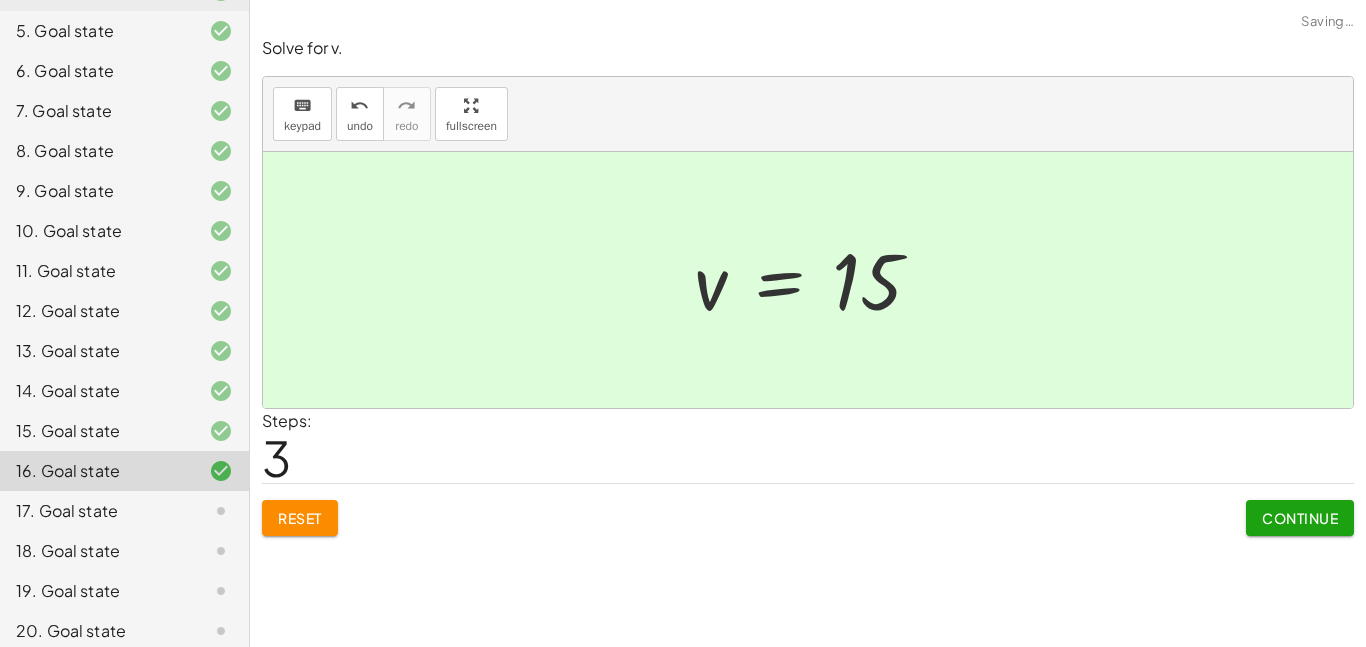 click on "17. Goal state" 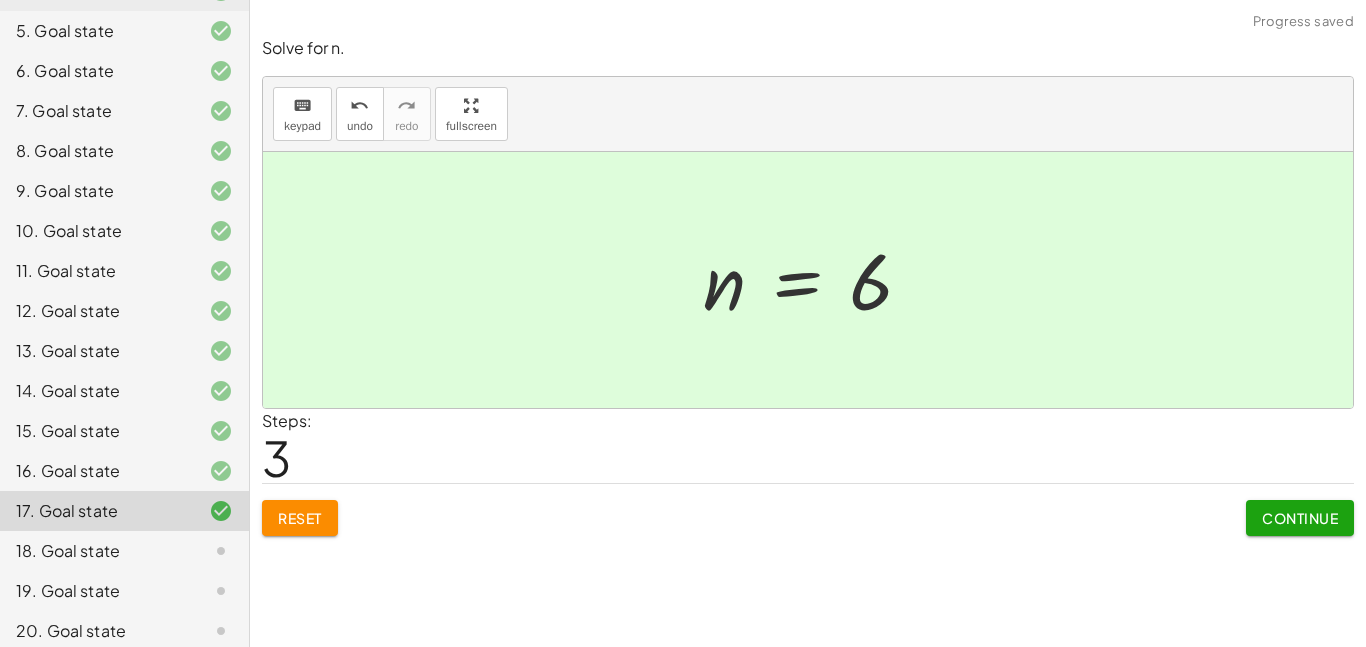 click on "18. Goal state" 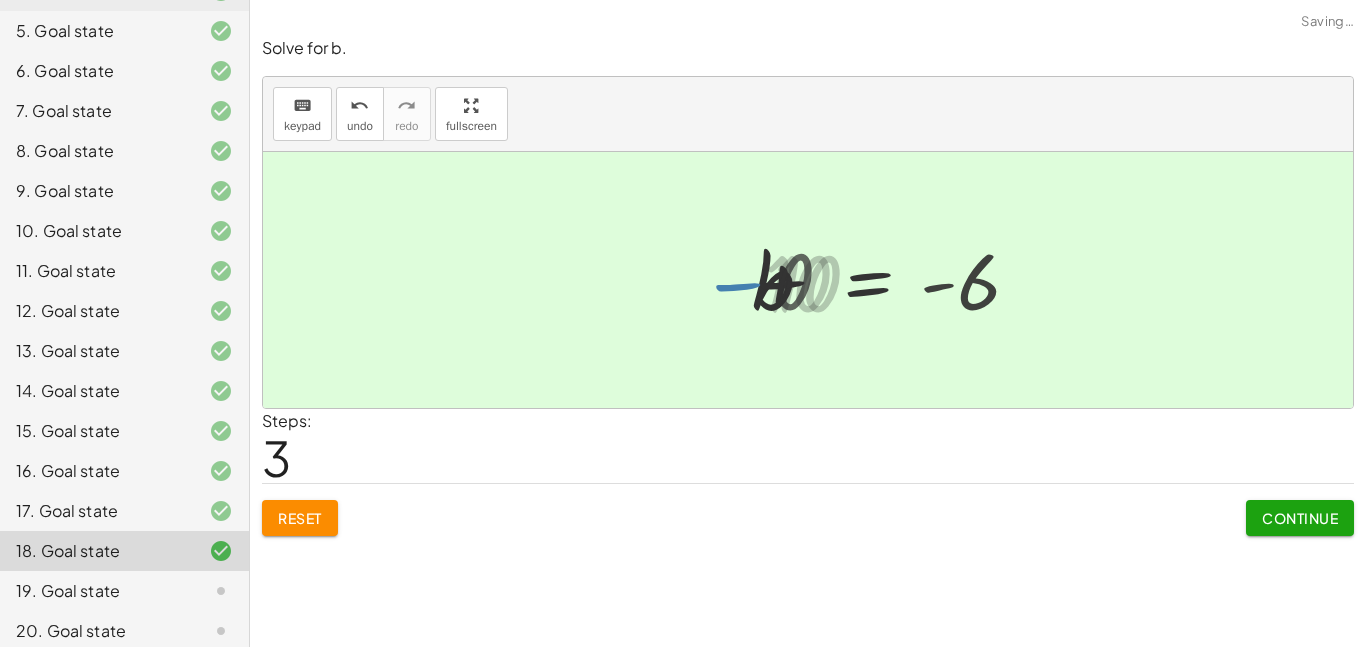 click on "19. Goal state" 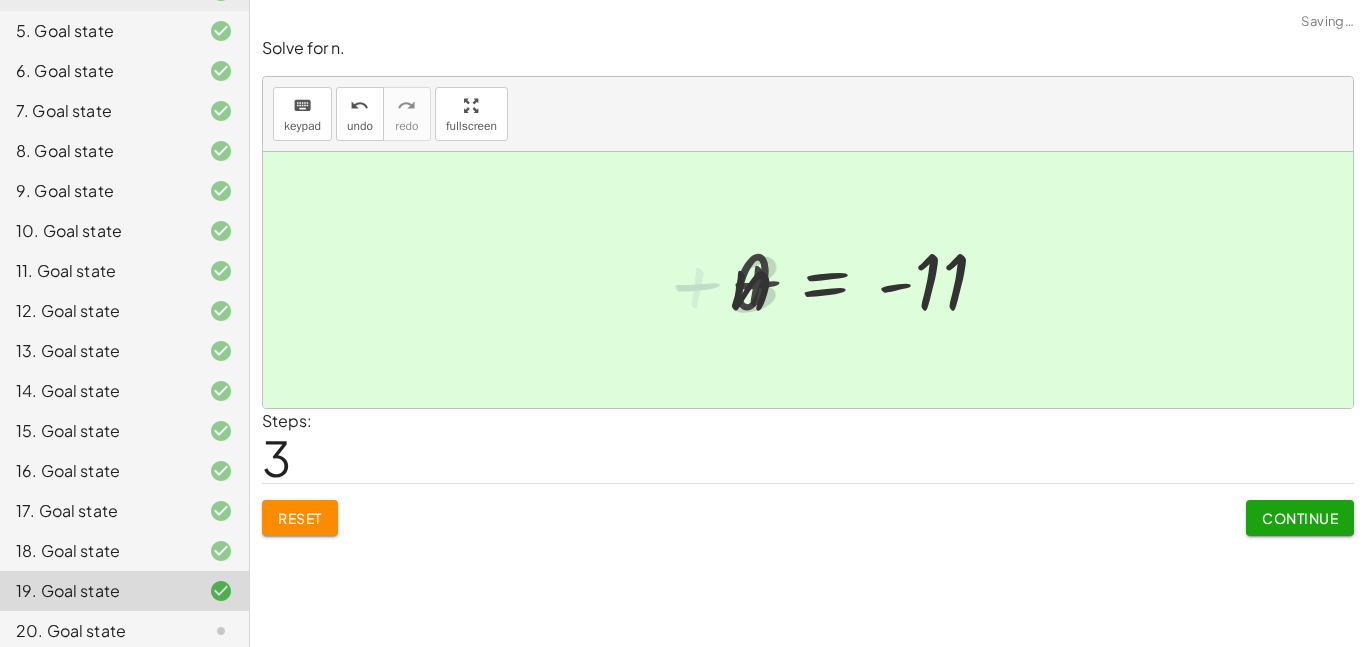 click on "20. Goal state" 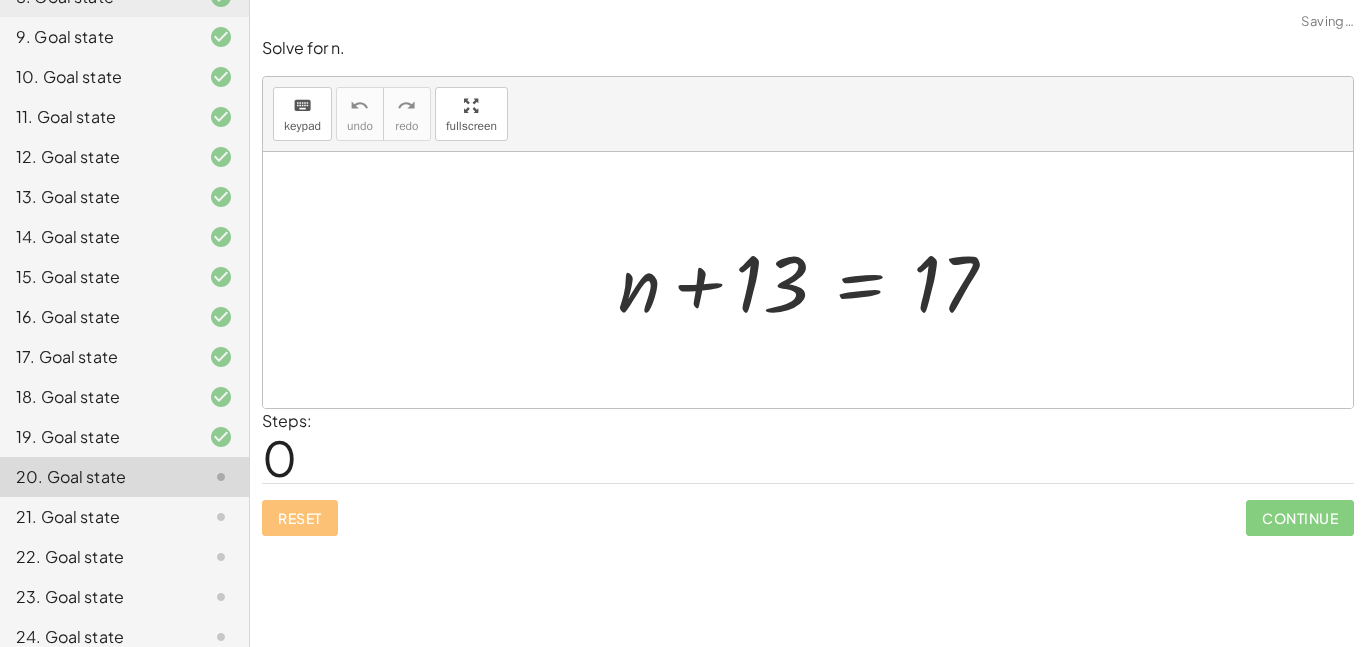 scroll, scrollTop: 510, scrollLeft: 0, axis: vertical 